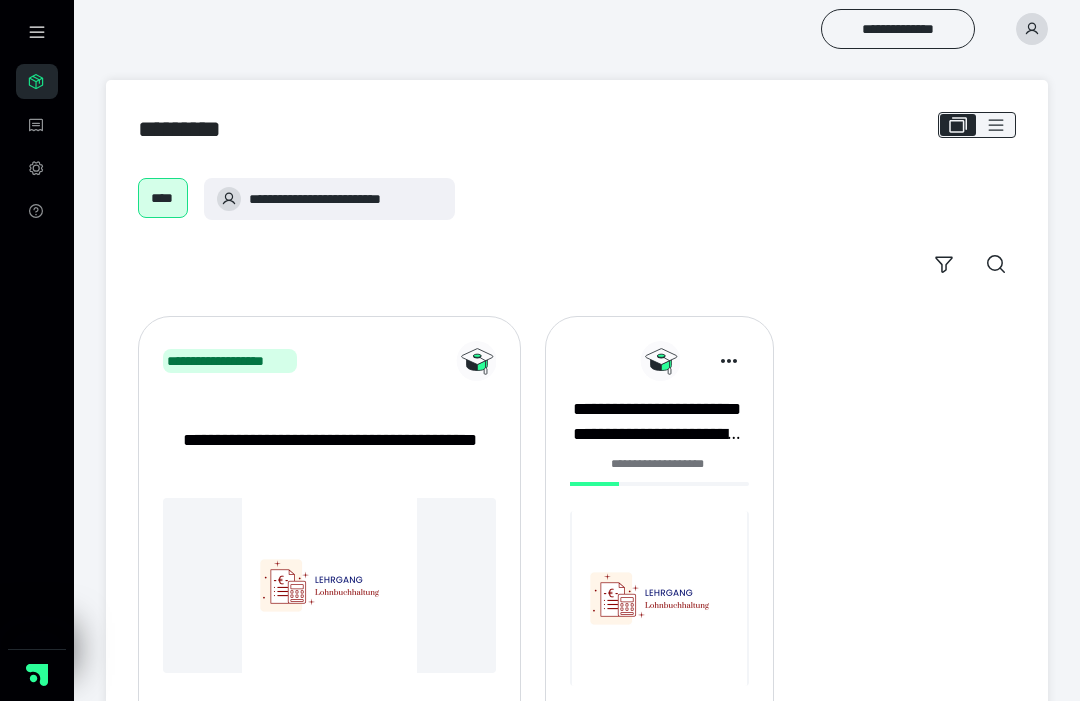 scroll, scrollTop: 0, scrollLeft: 0, axis: both 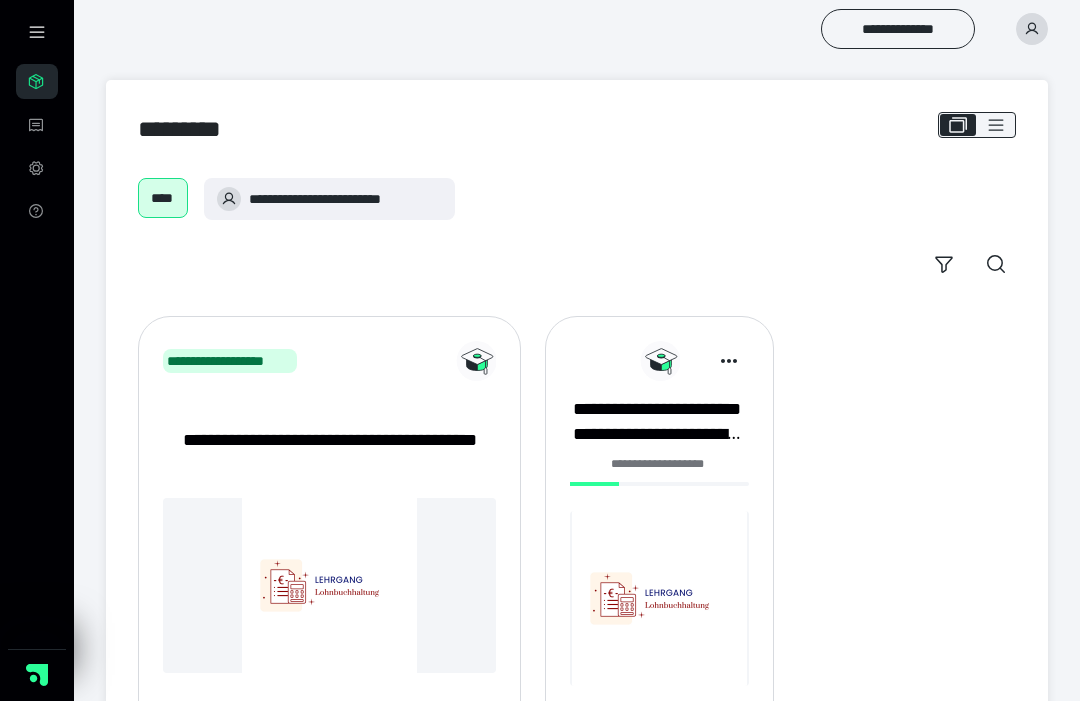 click on "**********" at bounding box center (656, 422) 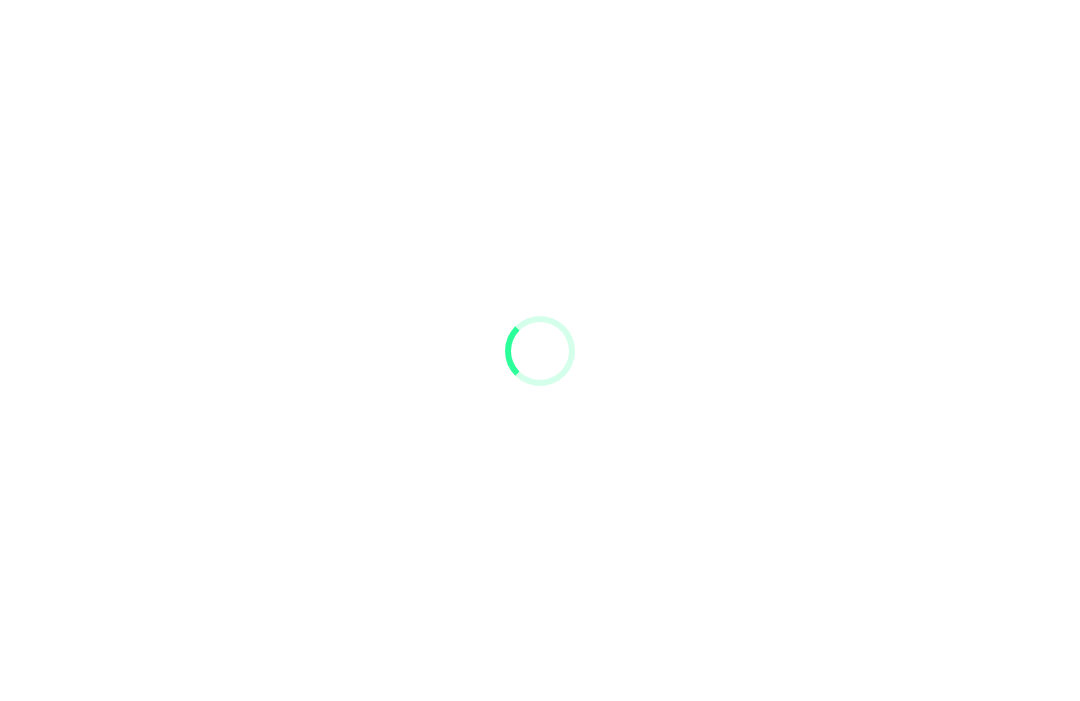 scroll, scrollTop: 0, scrollLeft: 0, axis: both 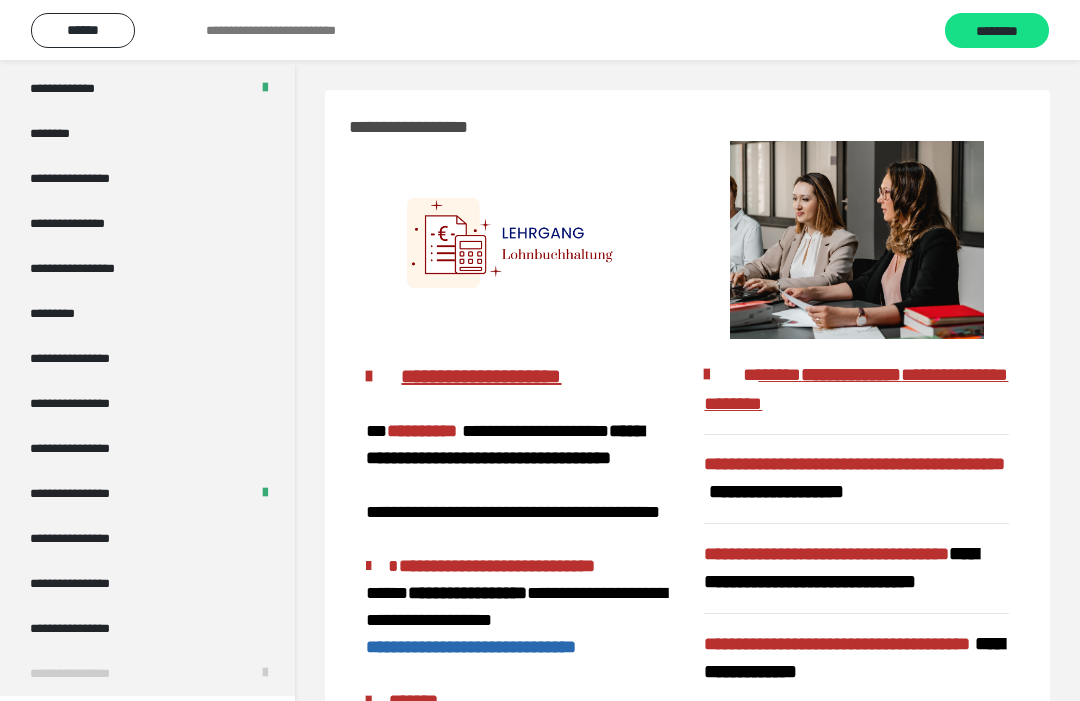click on "**********" at bounding box center [93, 268] 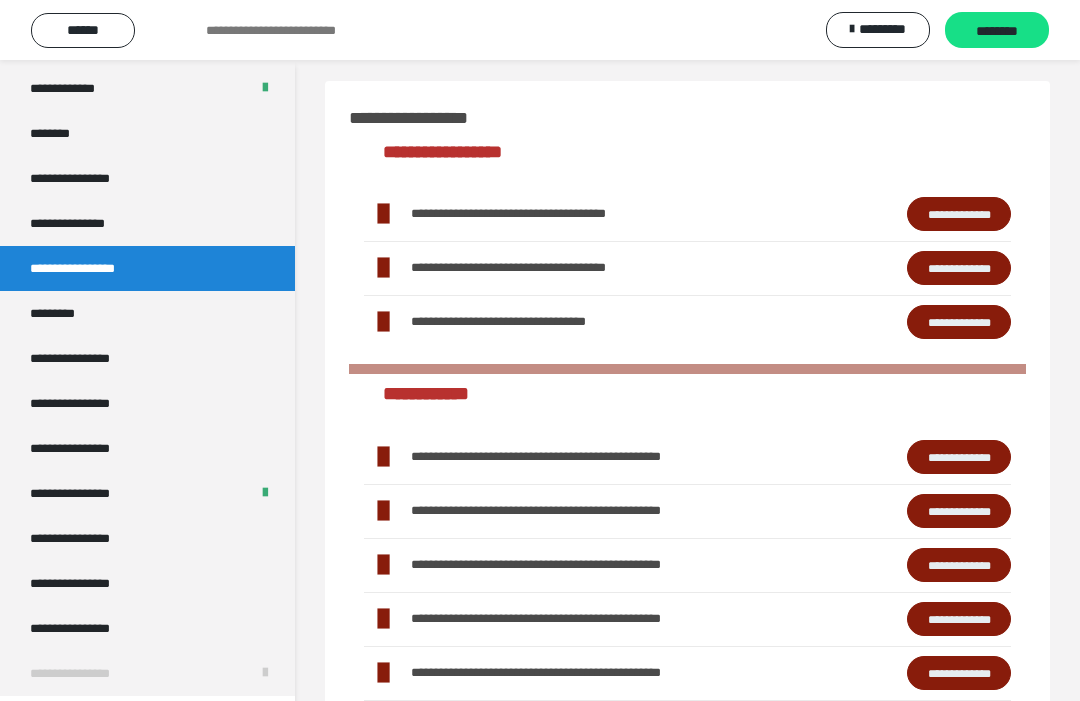 scroll, scrollTop: 180, scrollLeft: 0, axis: vertical 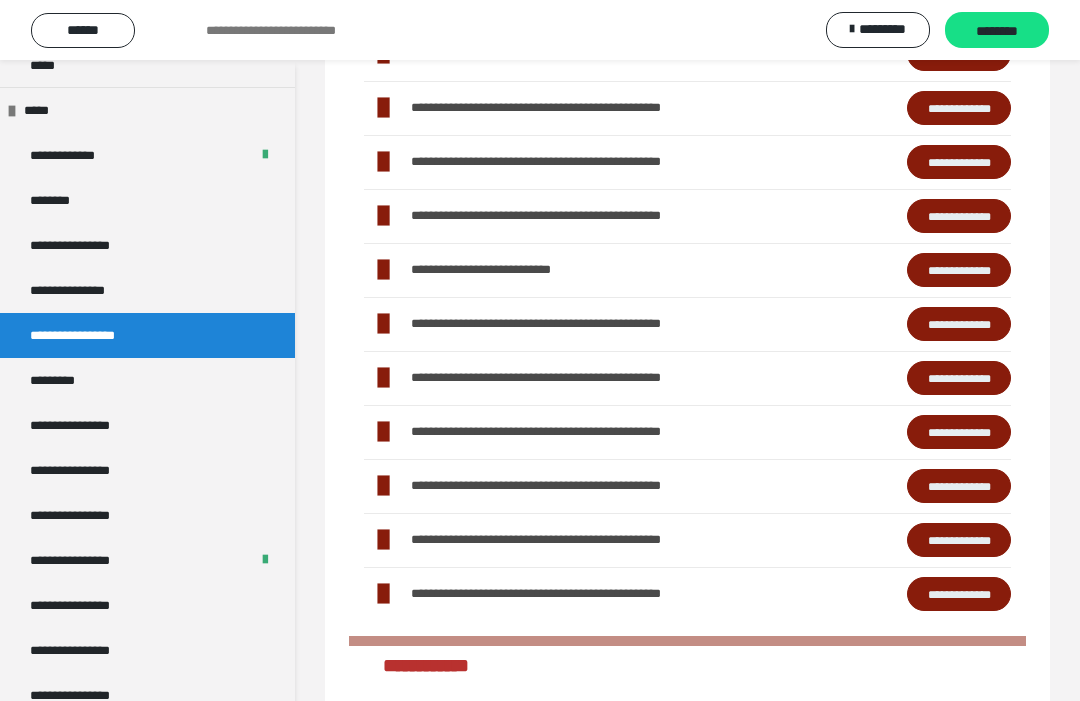 click on "**********" at bounding box center [959, 270] 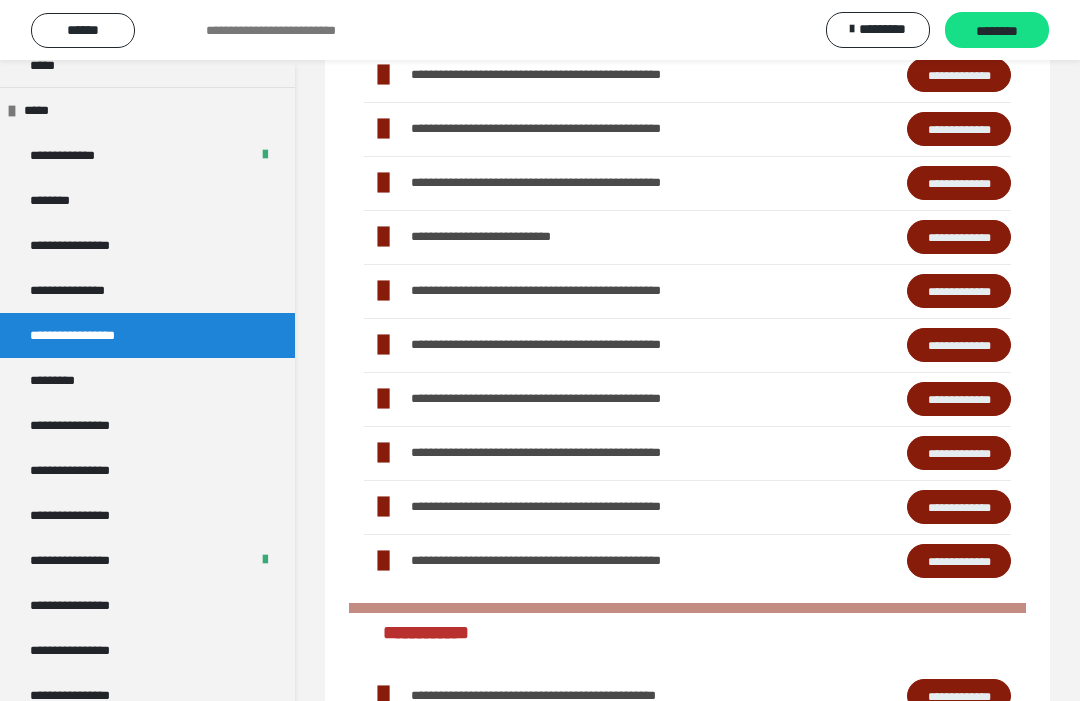 click on "**********" at bounding box center (959, 291) 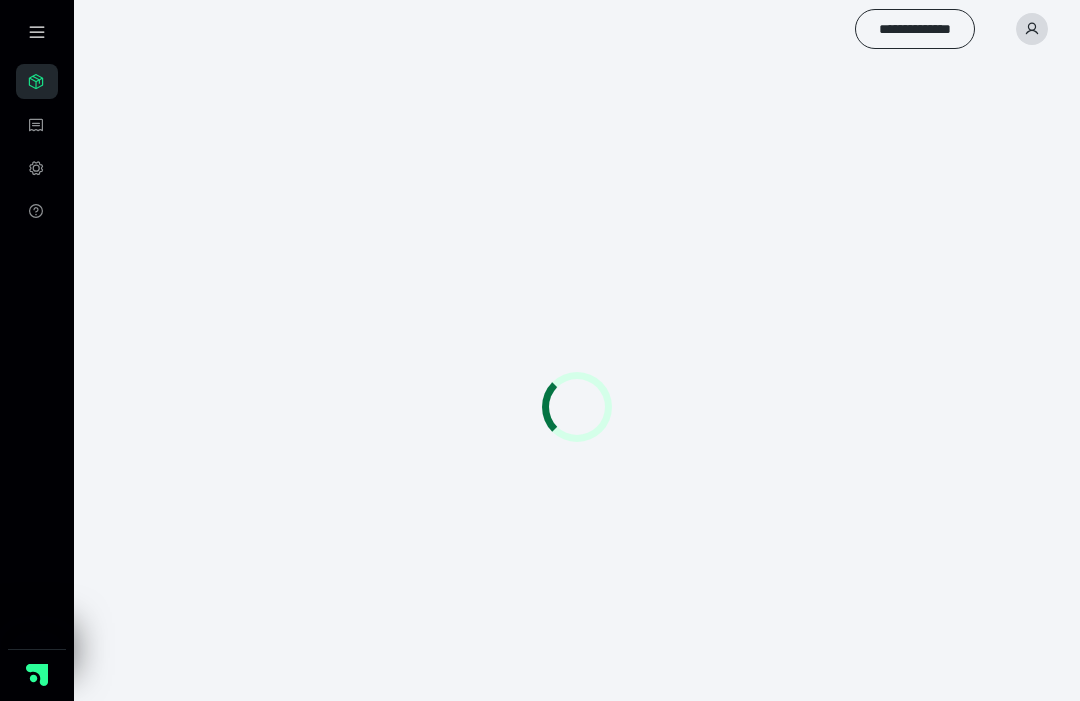 scroll, scrollTop: 0, scrollLeft: 0, axis: both 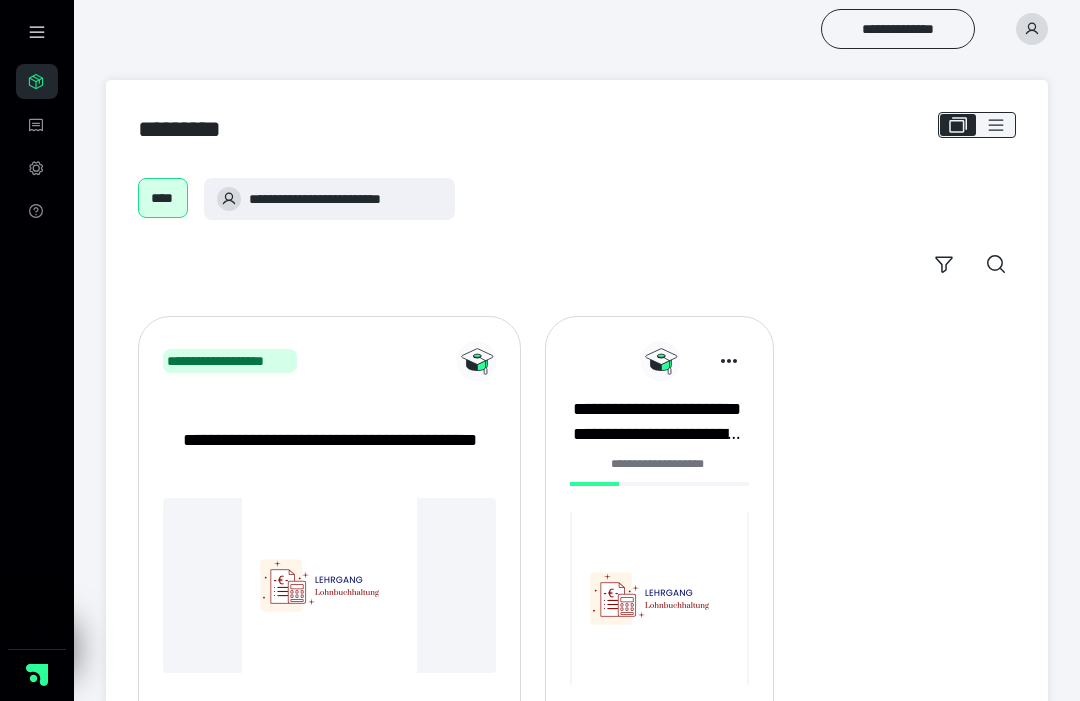 click on "**********" at bounding box center (656, 422) 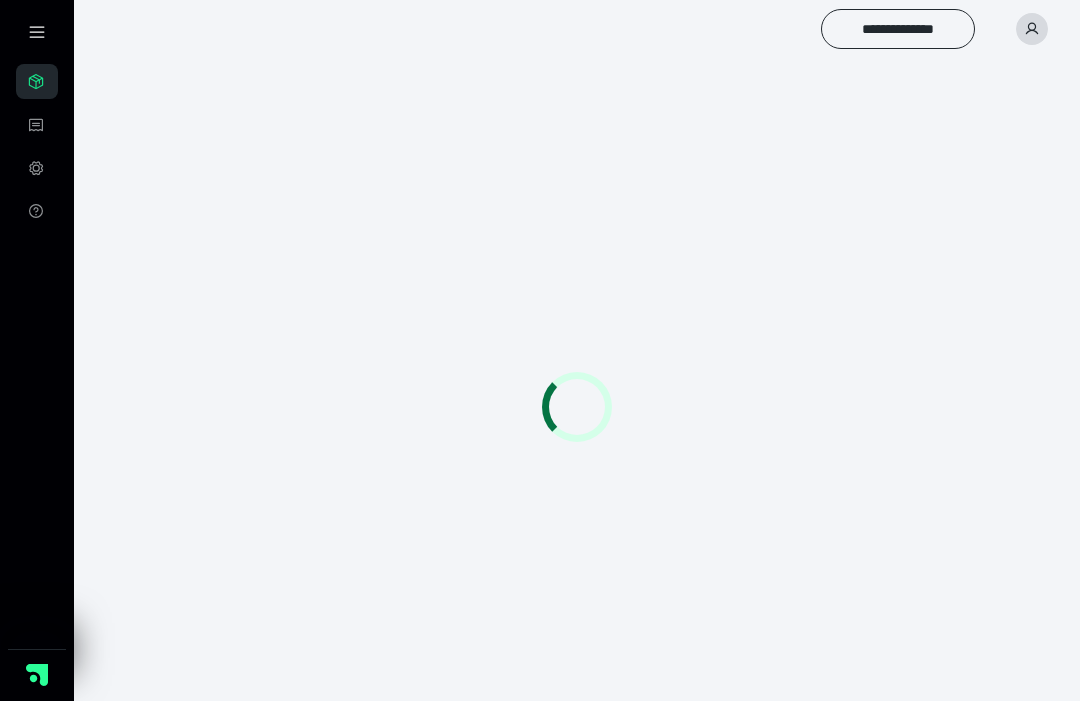 scroll, scrollTop: 0, scrollLeft: 0, axis: both 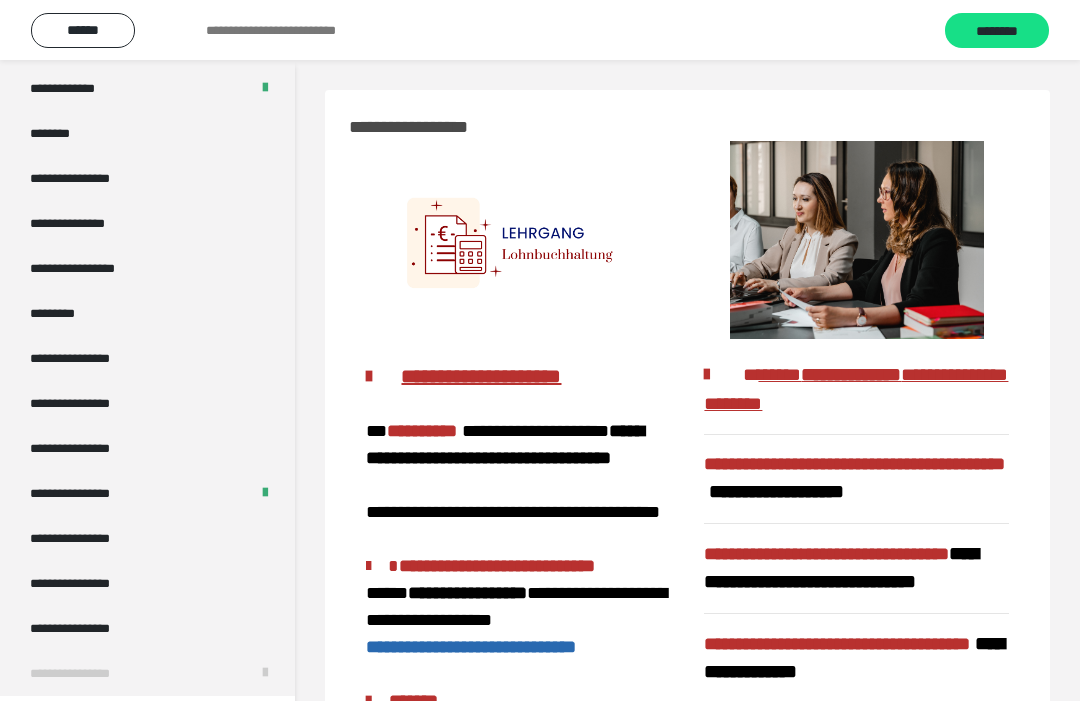 click on "**********" at bounding box center [87, 628] 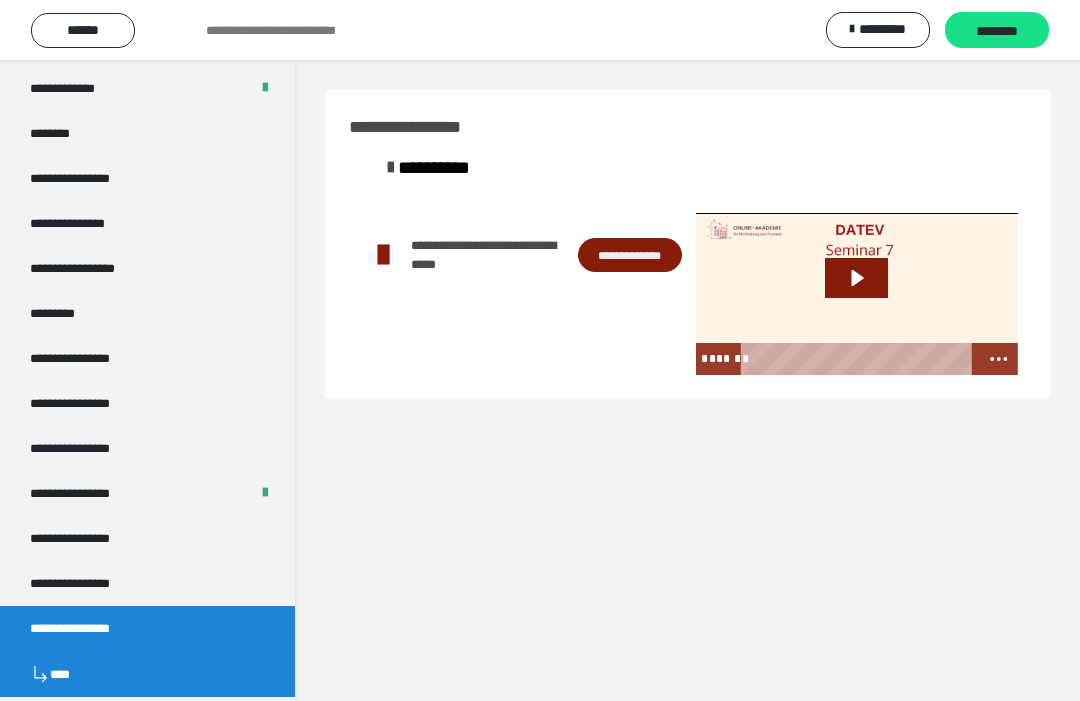 click 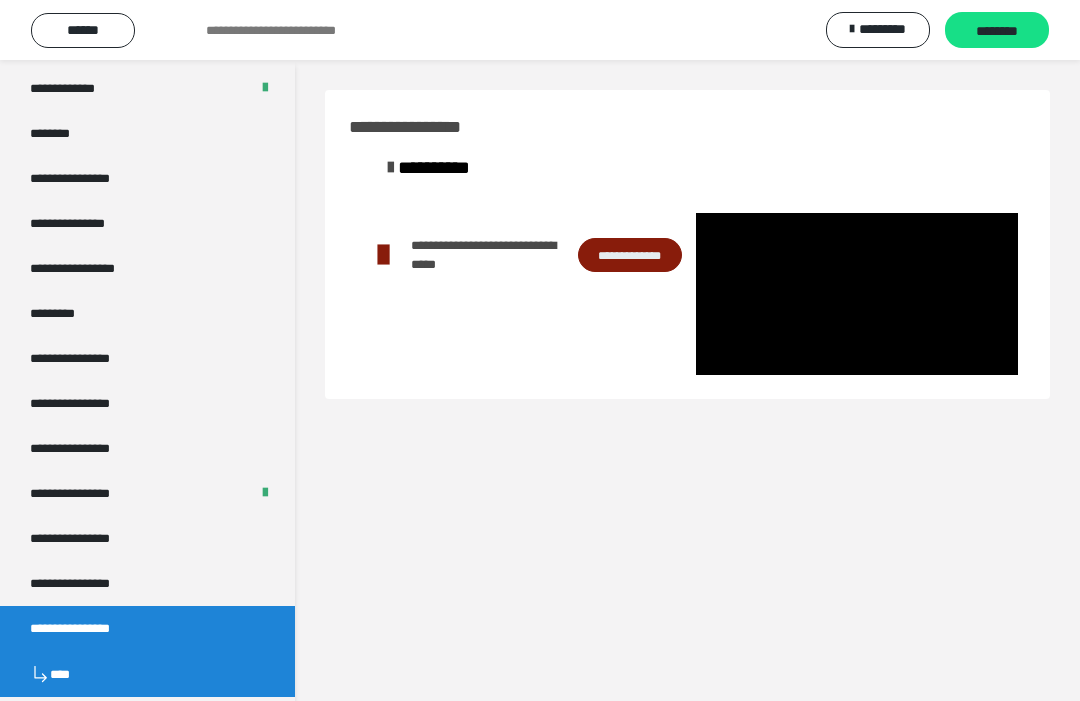 click at bounding box center [857, 294] 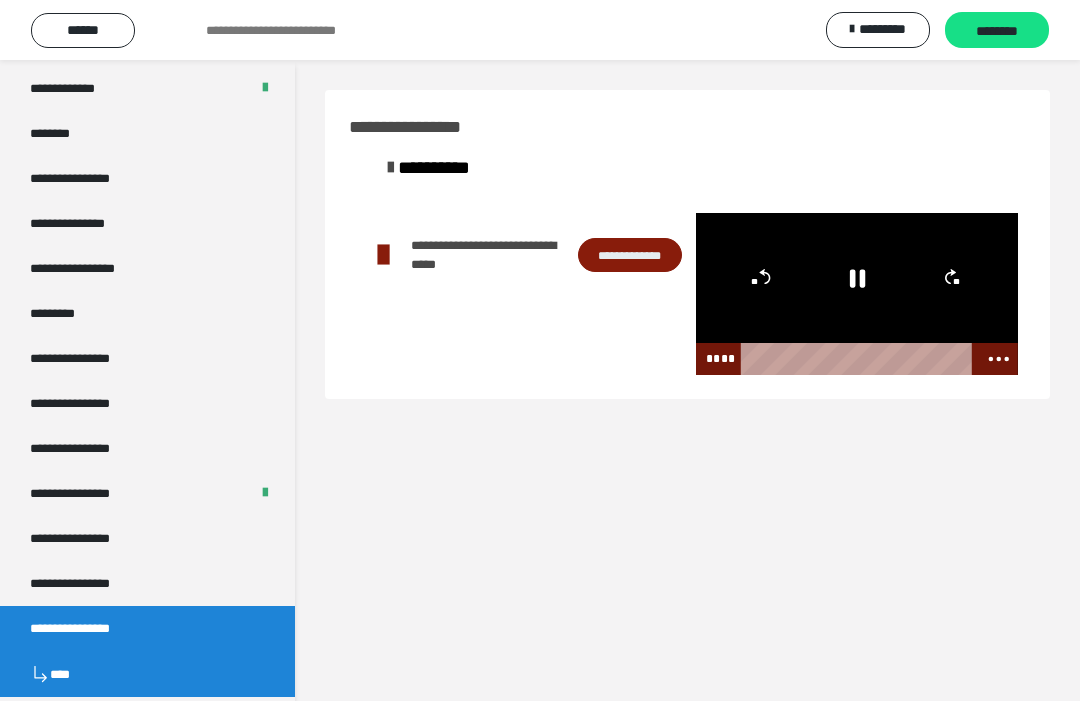 click 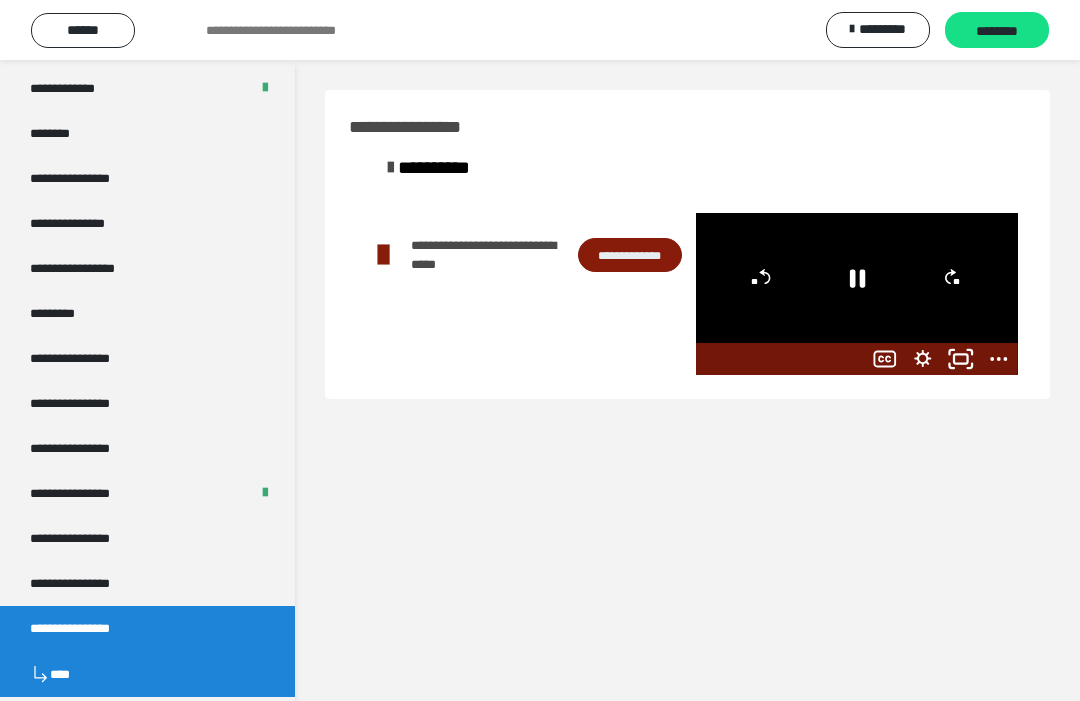 click 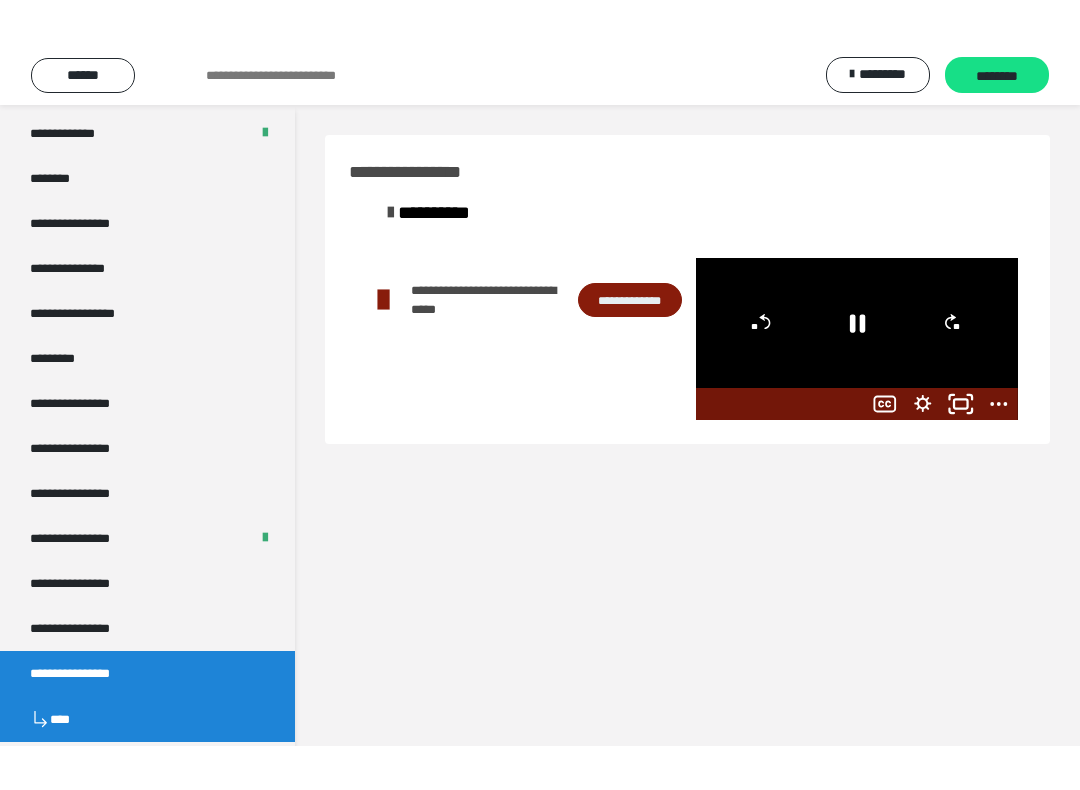 scroll, scrollTop: 20, scrollLeft: 0, axis: vertical 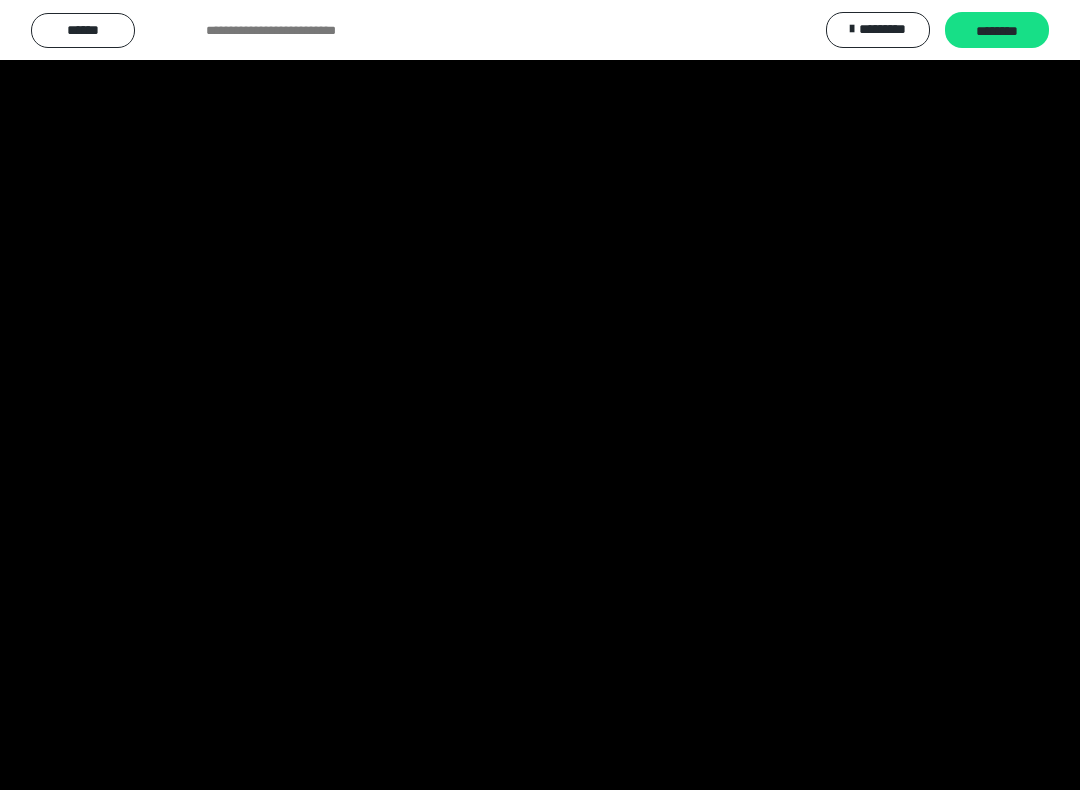 click at bounding box center [540, 395] 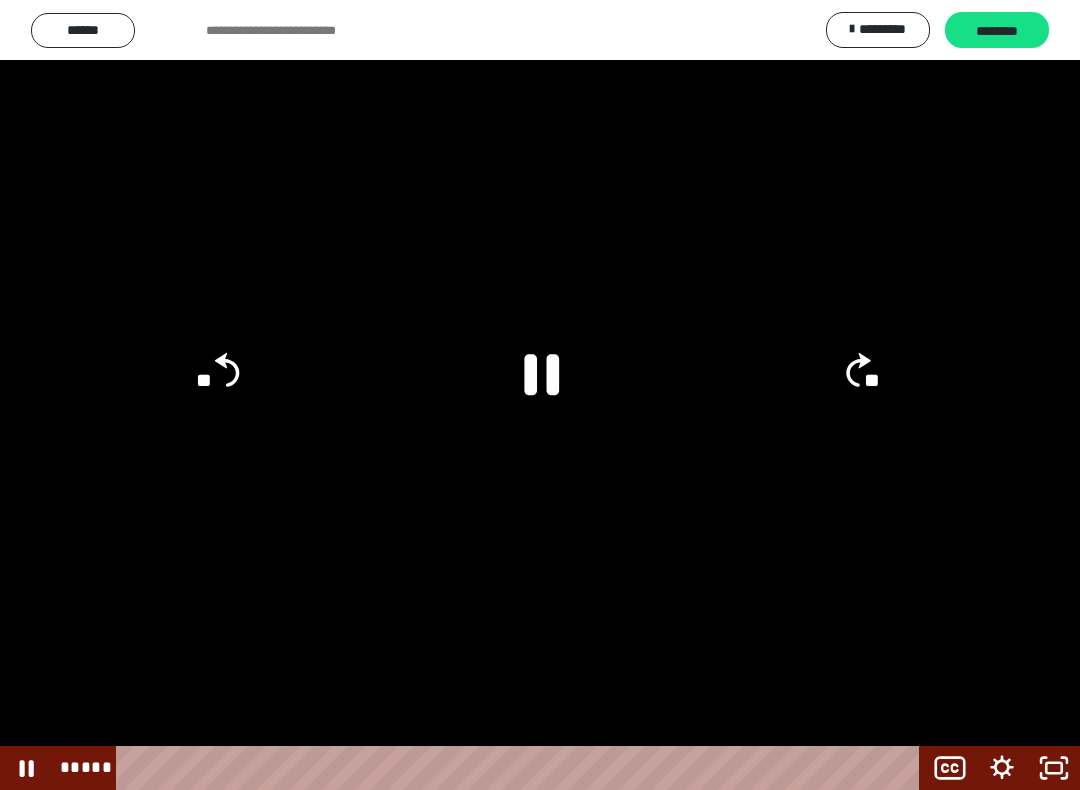 click 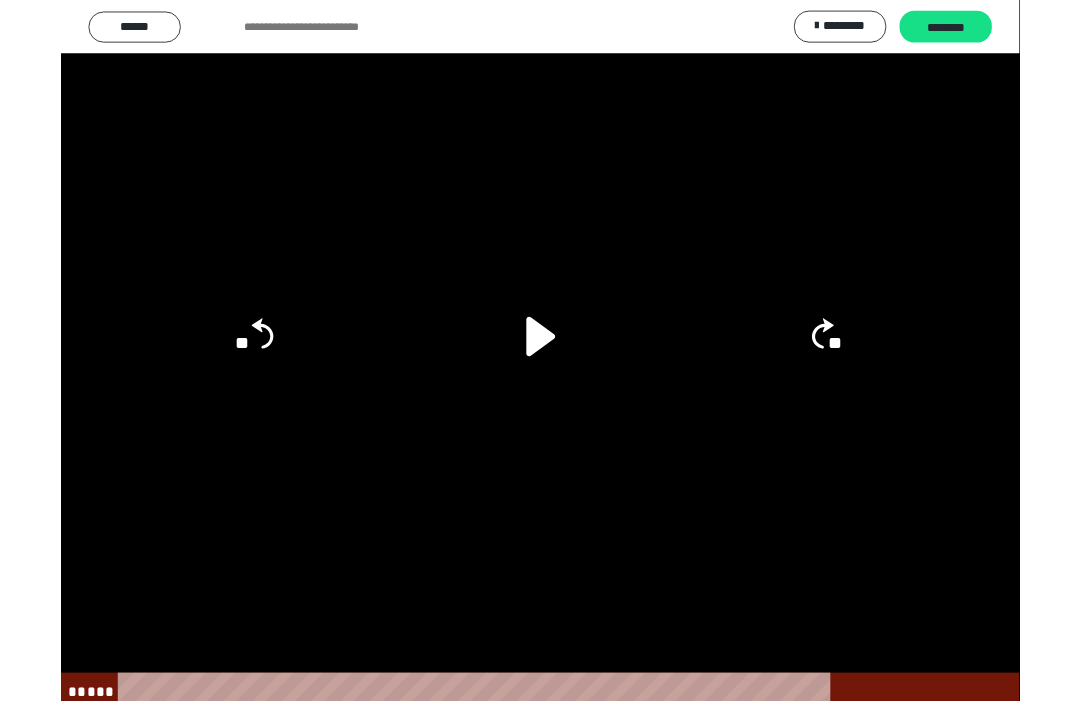 scroll, scrollTop: 0, scrollLeft: 0, axis: both 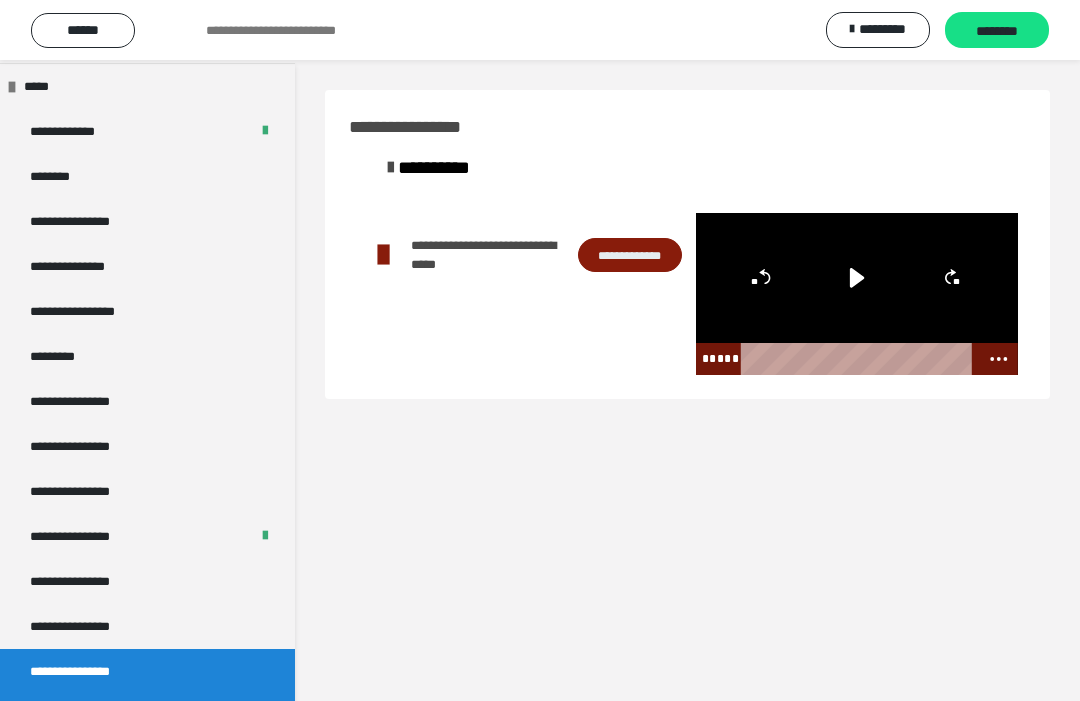 click 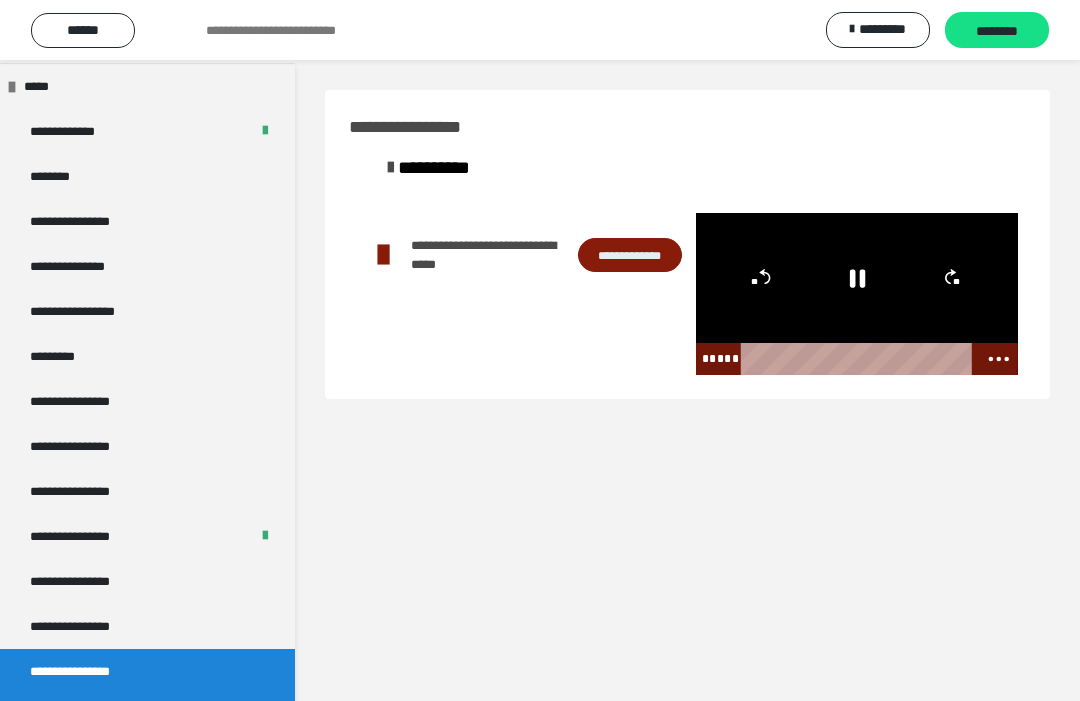 click 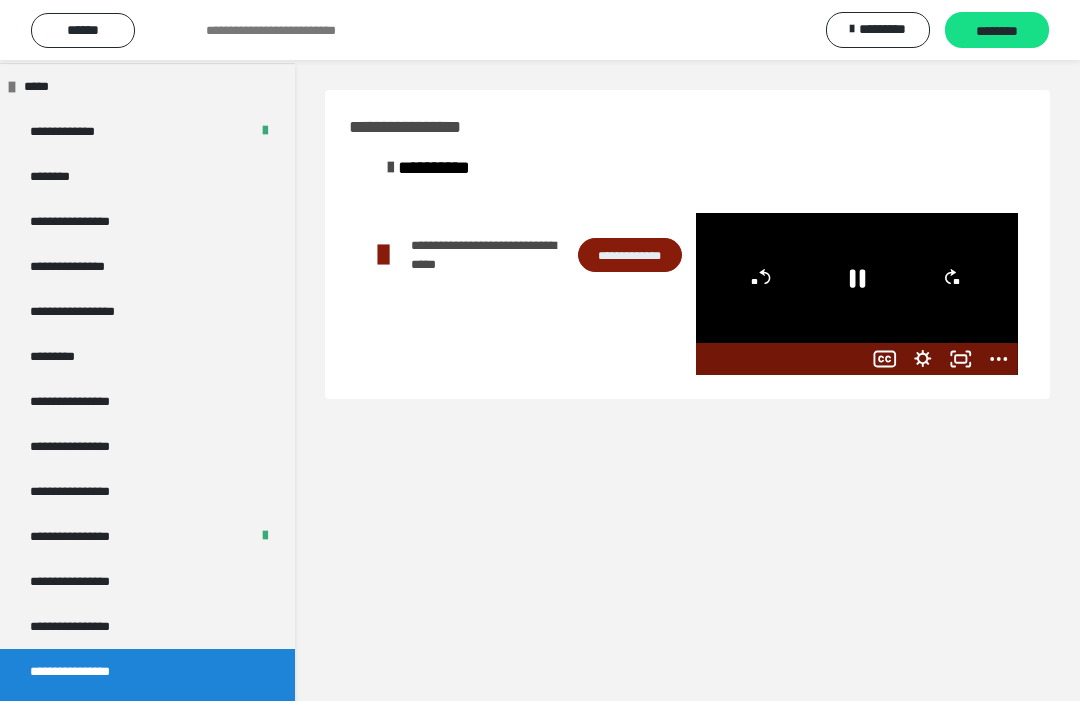 click 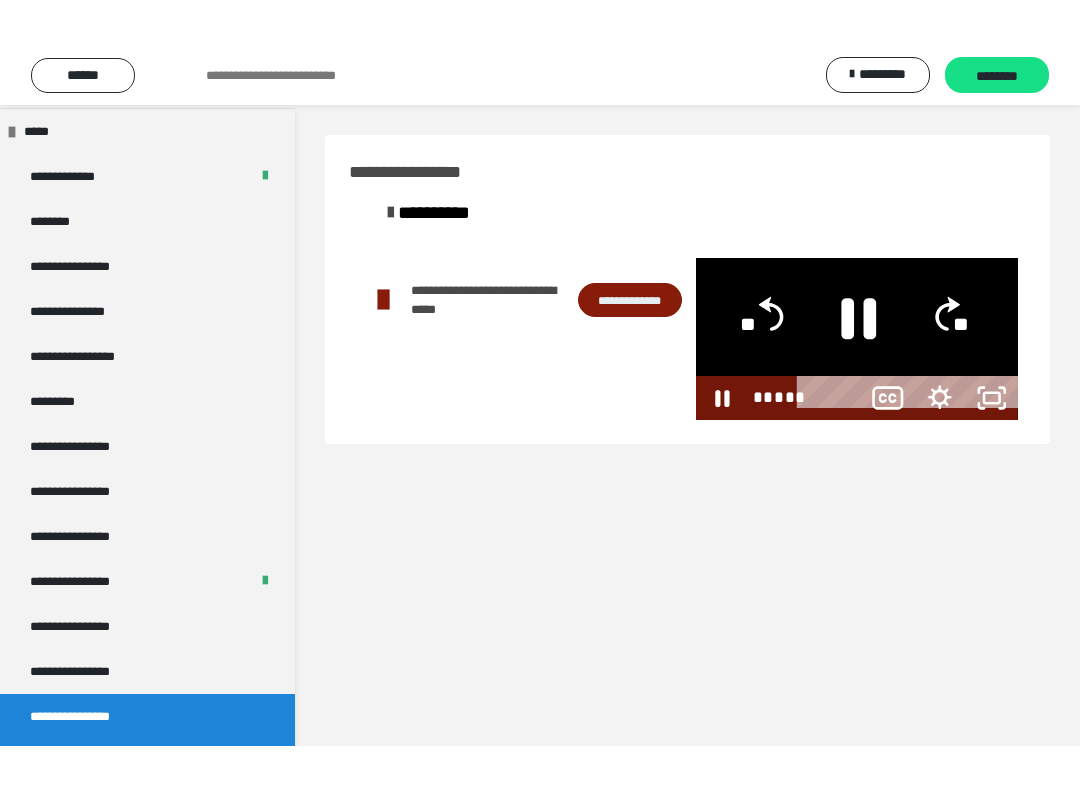 scroll, scrollTop: 20, scrollLeft: 0, axis: vertical 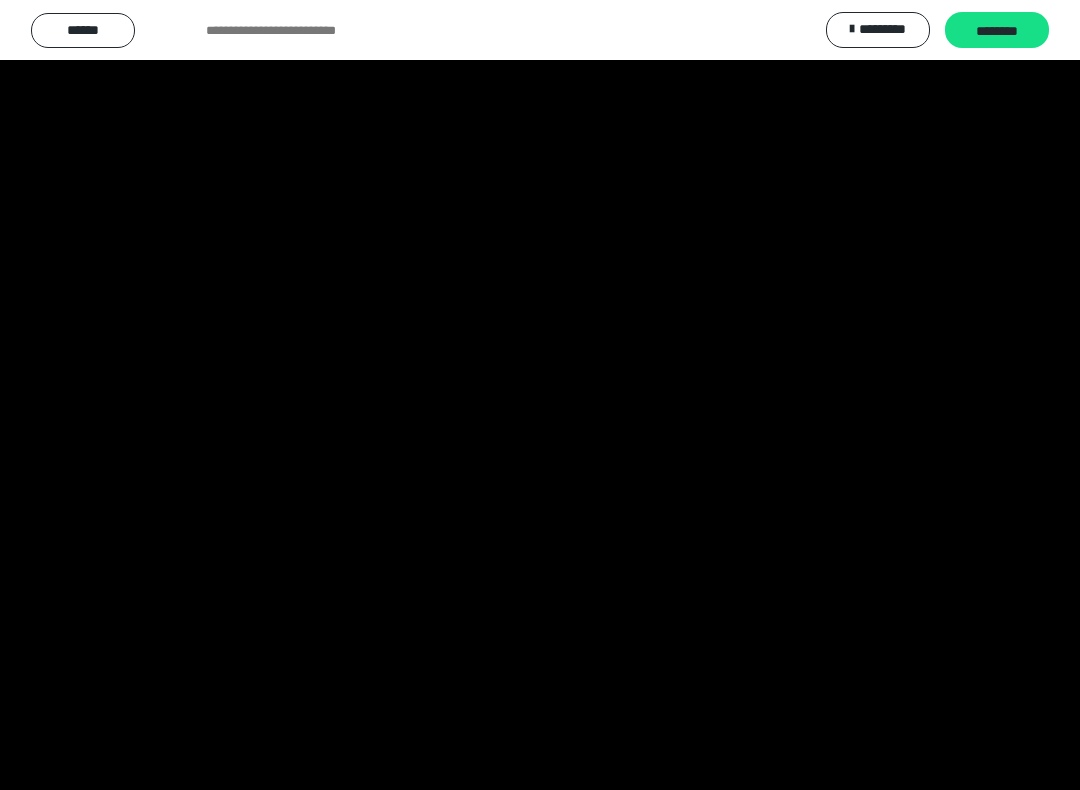 click at bounding box center [540, 395] 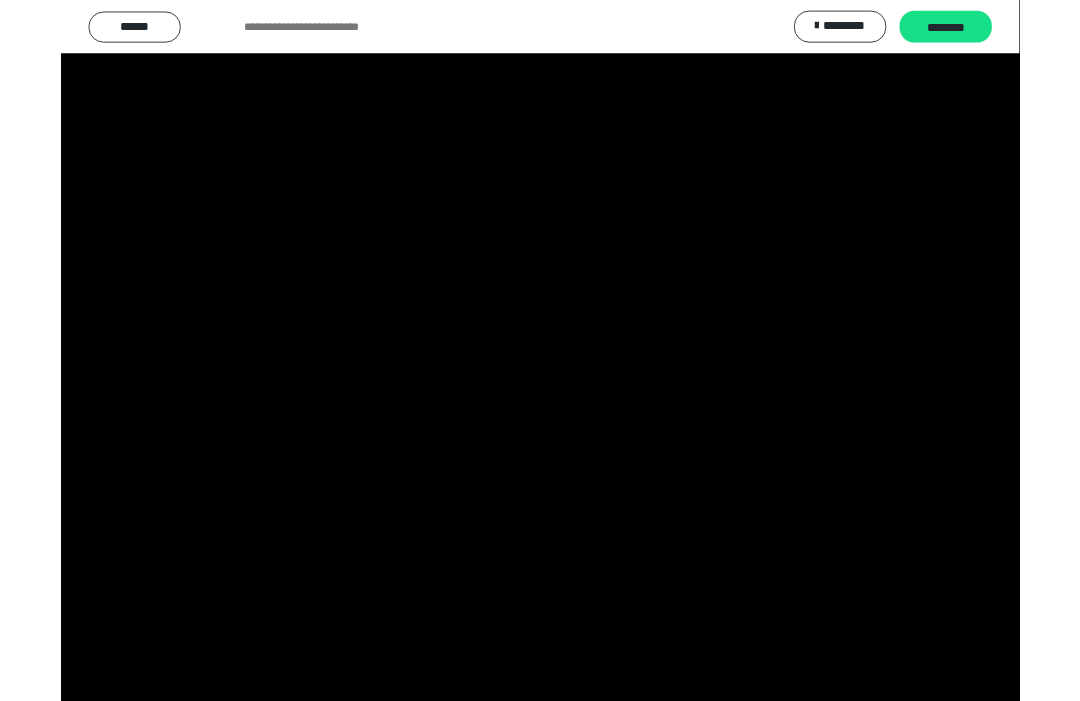 scroll, scrollTop: 0, scrollLeft: 0, axis: both 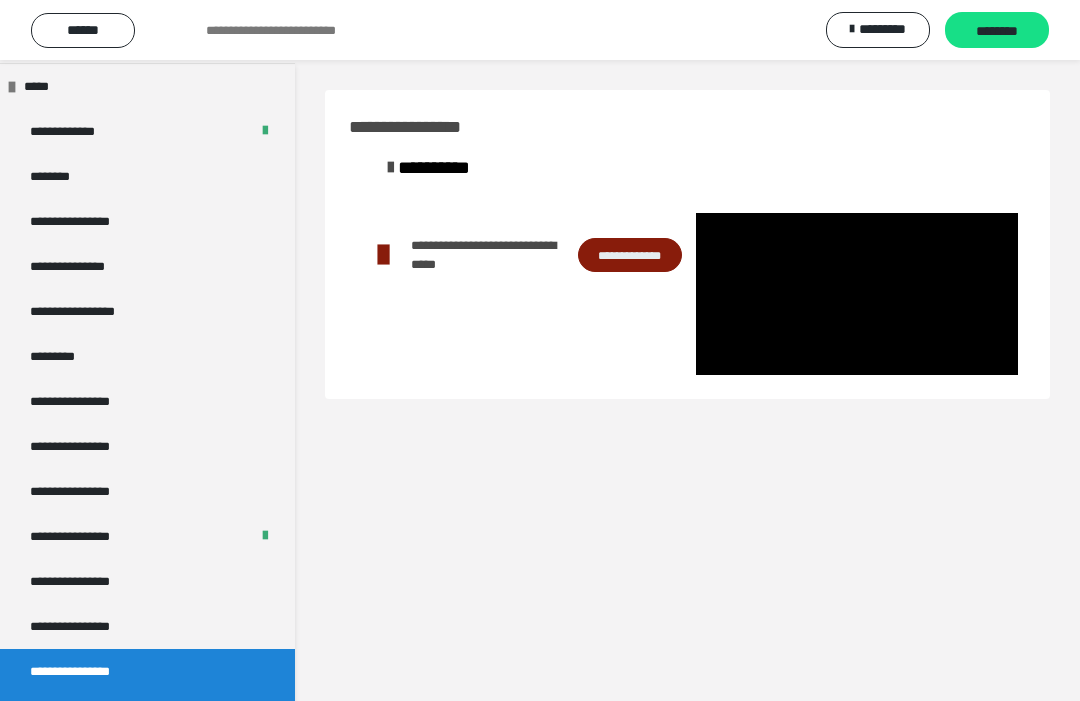 click at bounding box center (857, 294) 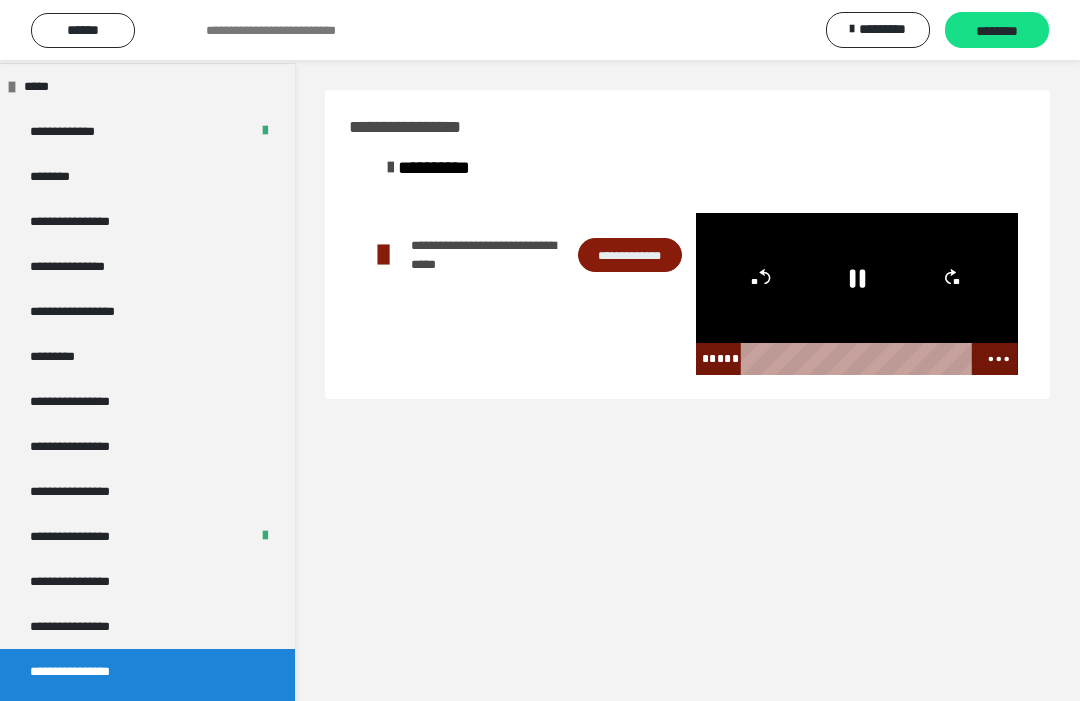 click 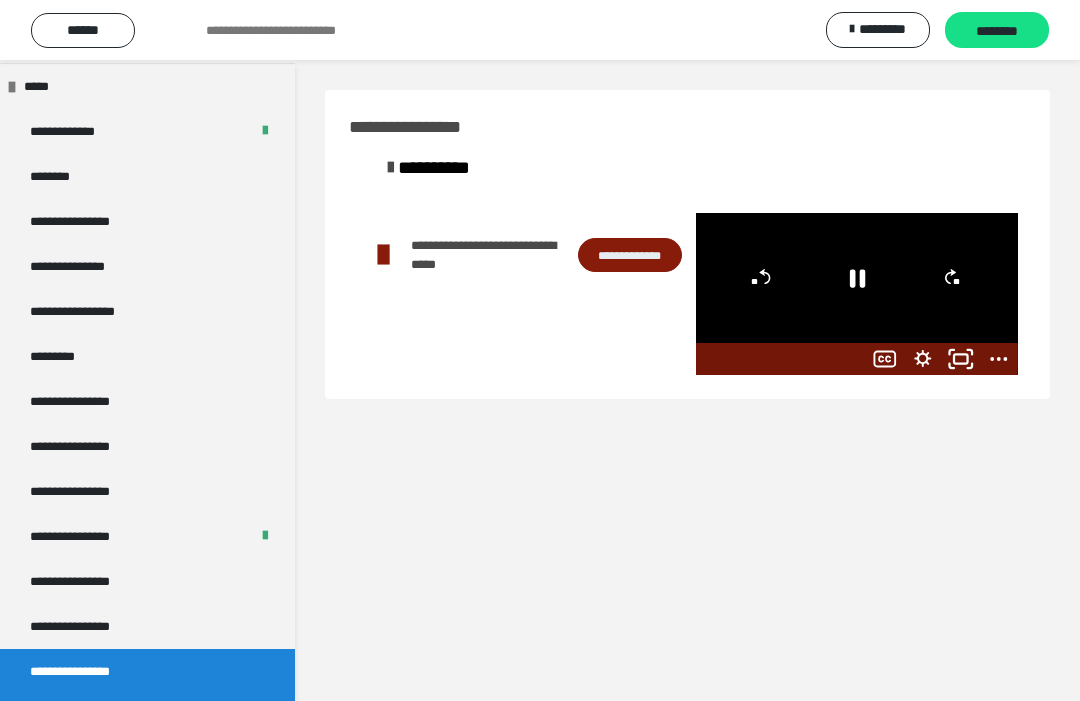 click 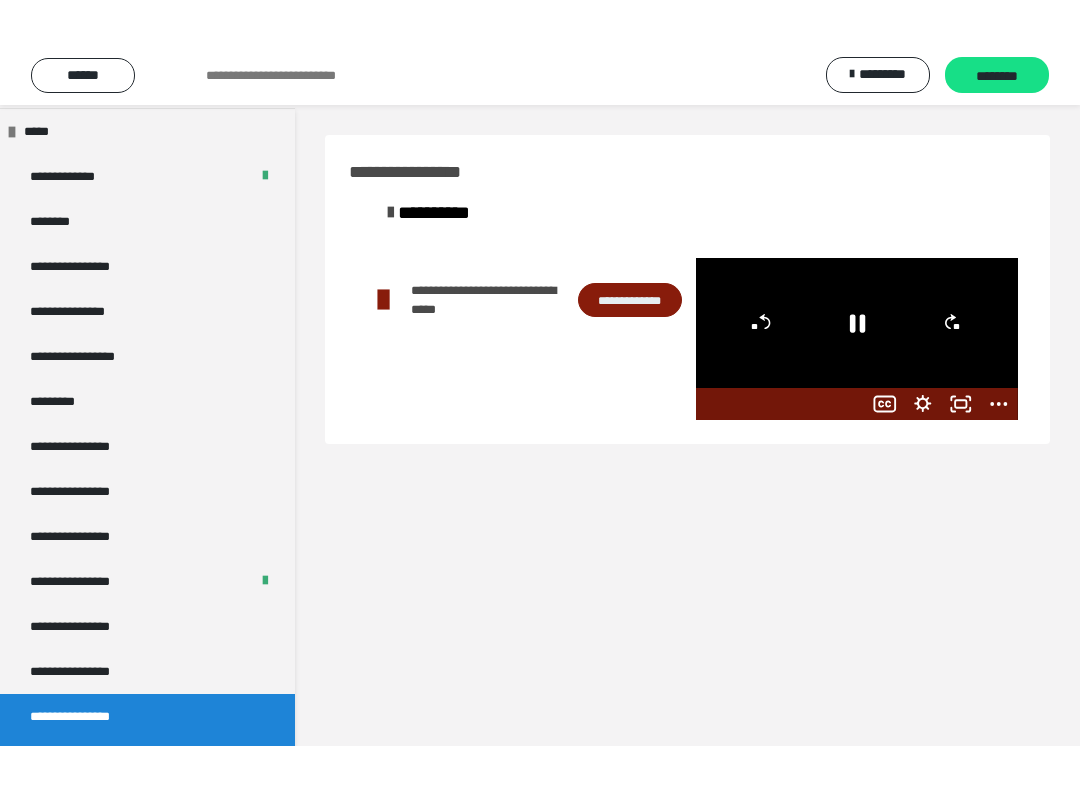 scroll, scrollTop: 20, scrollLeft: 0, axis: vertical 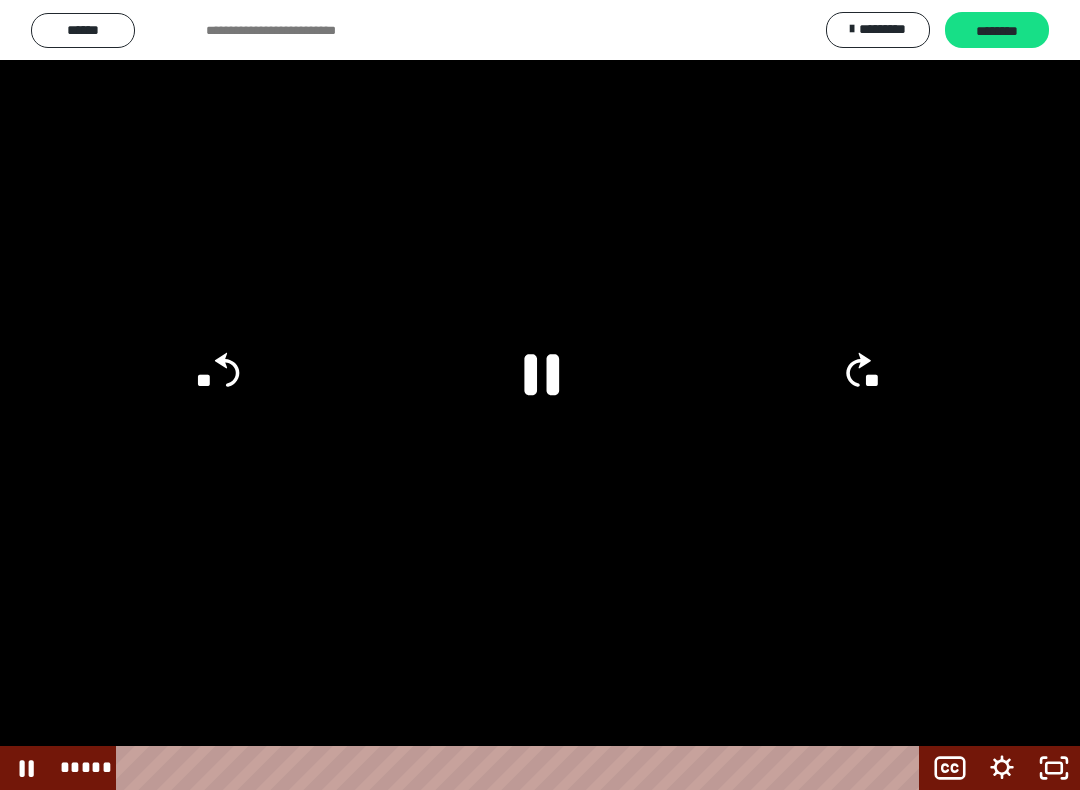 click 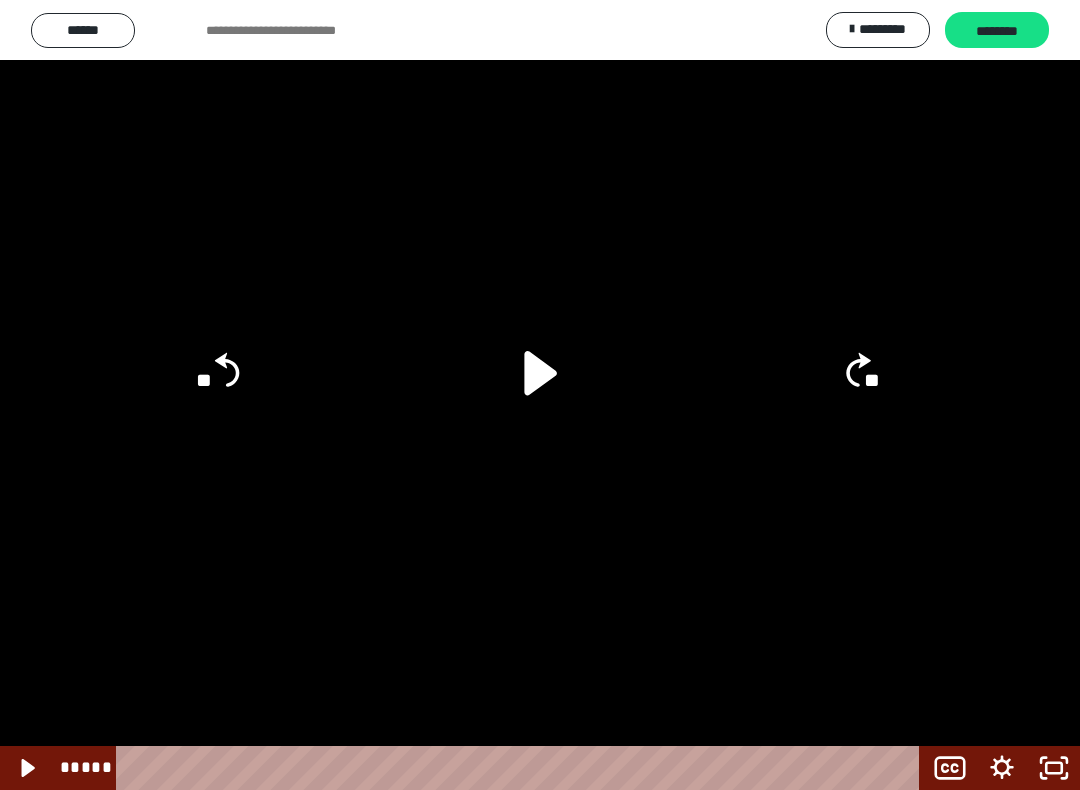 click 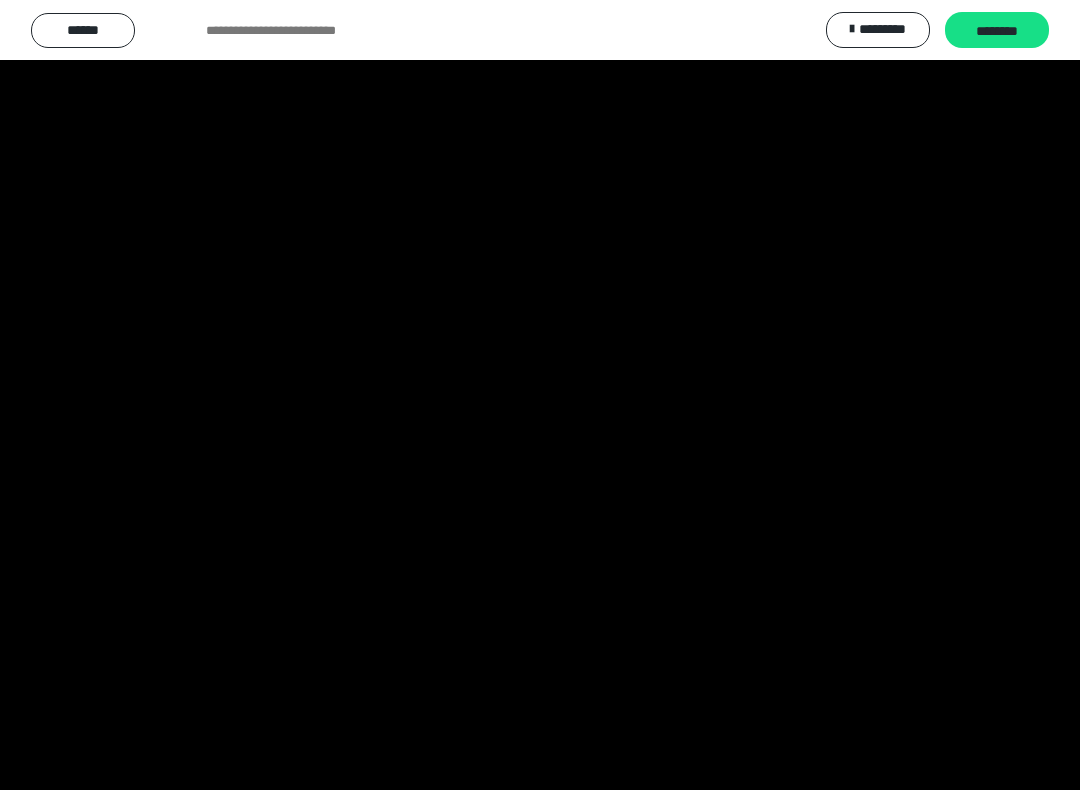 click at bounding box center [540, 395] 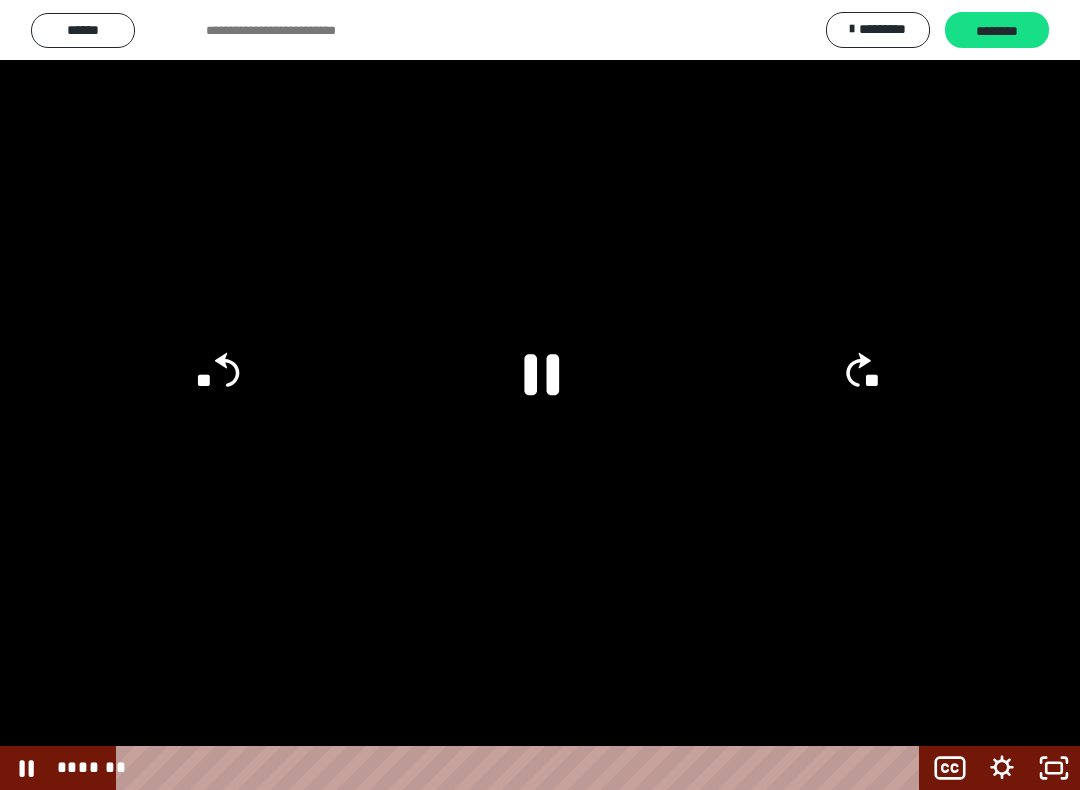 click 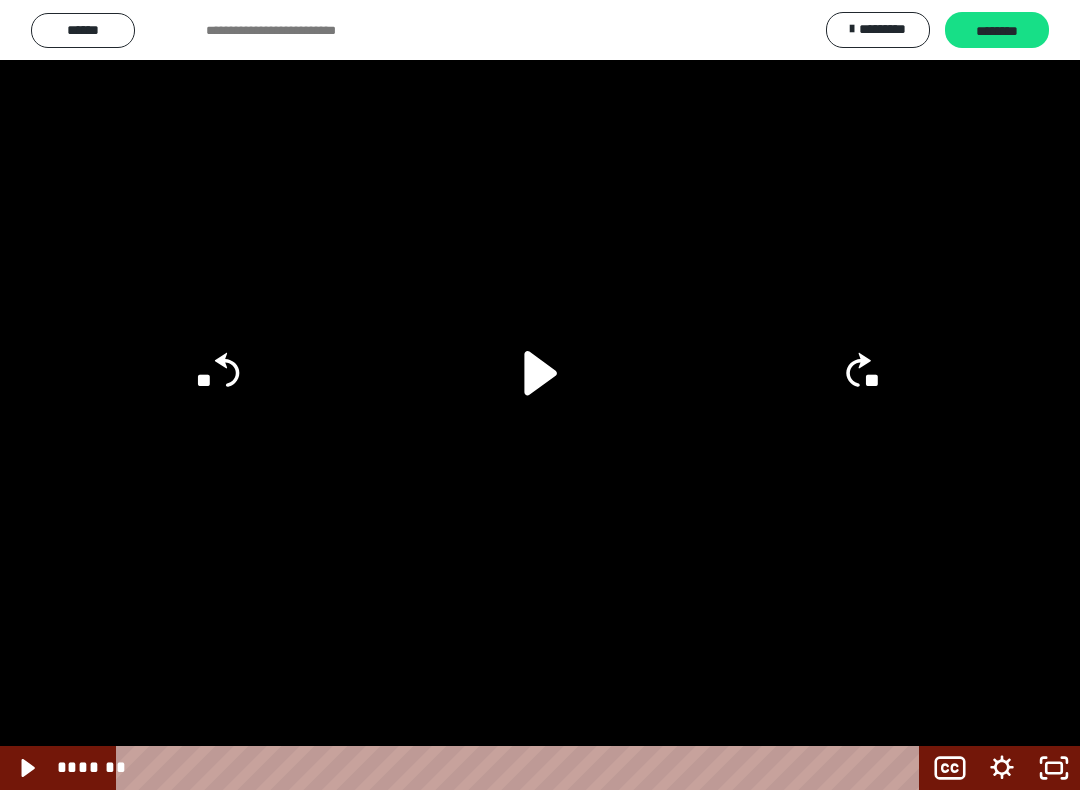 click 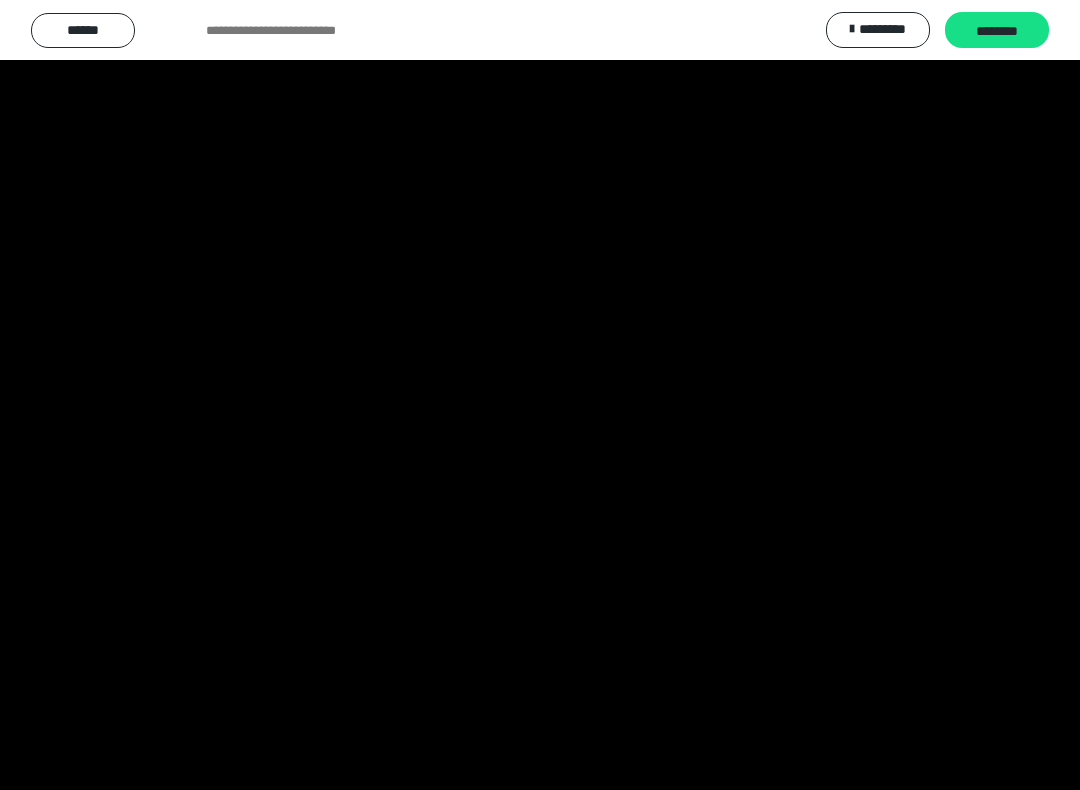 click at bounding box center [540, 395] 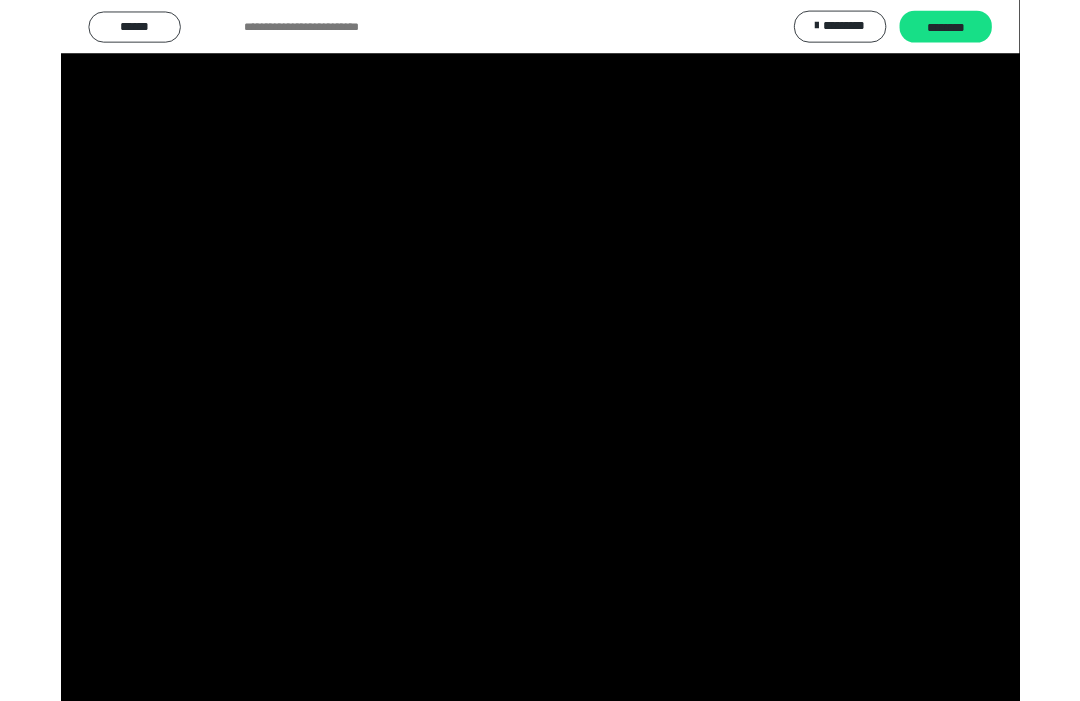 scroll, scrollTop: 0, scrollLeft: 0, axis: both 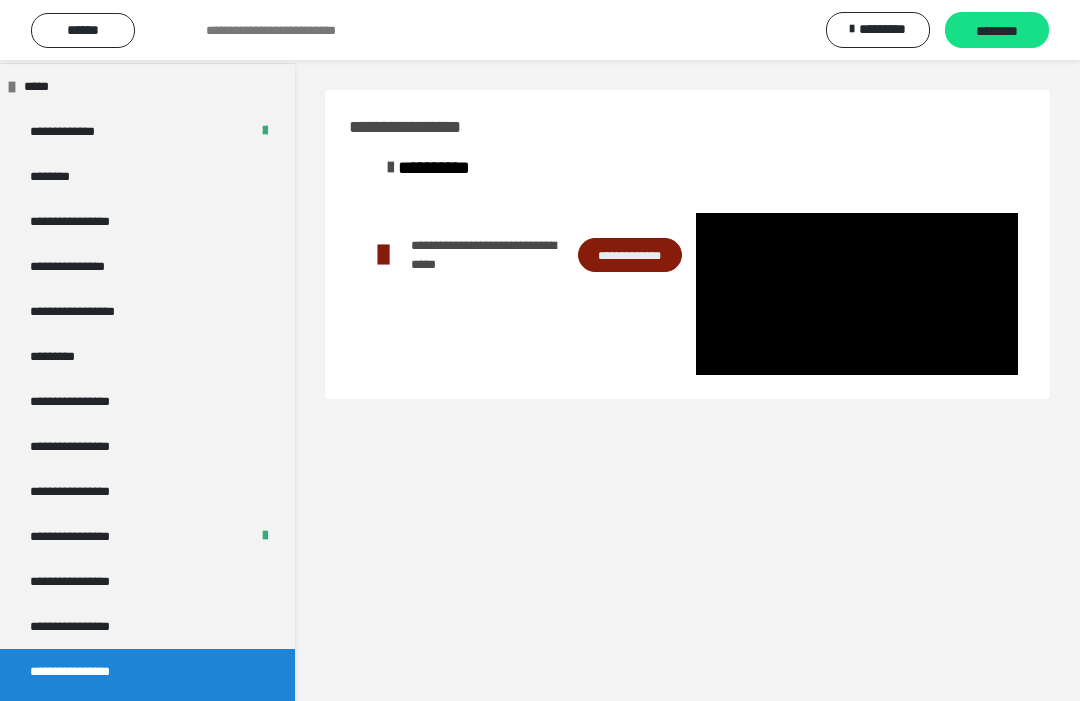 click at bounding box center [857, 294] 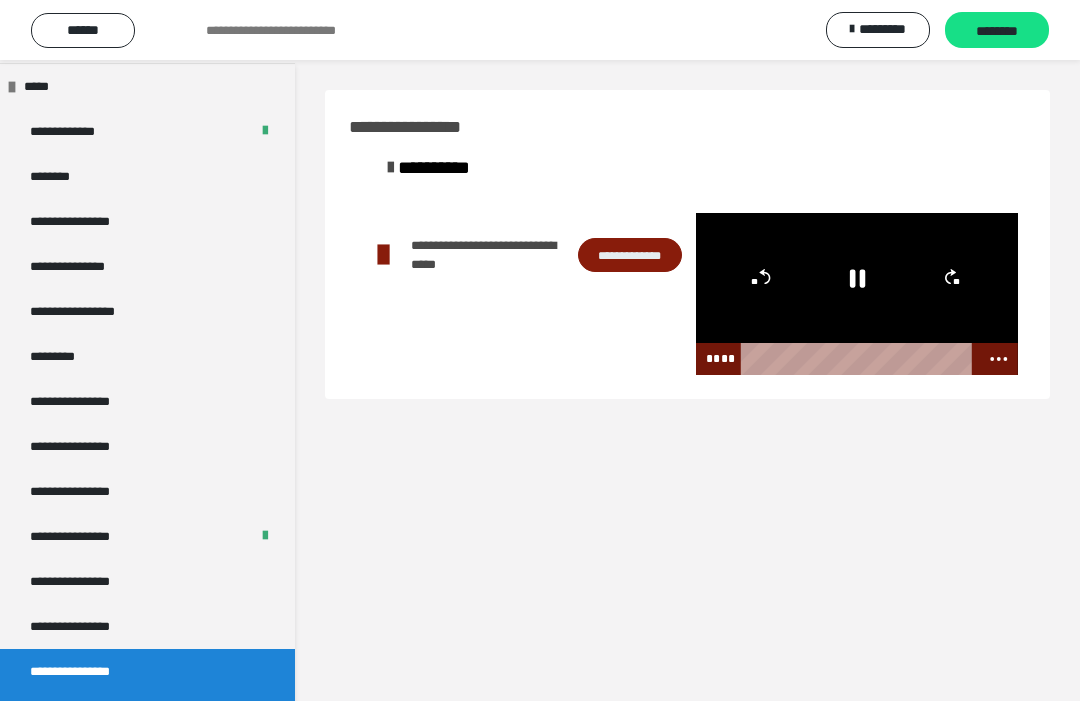 click 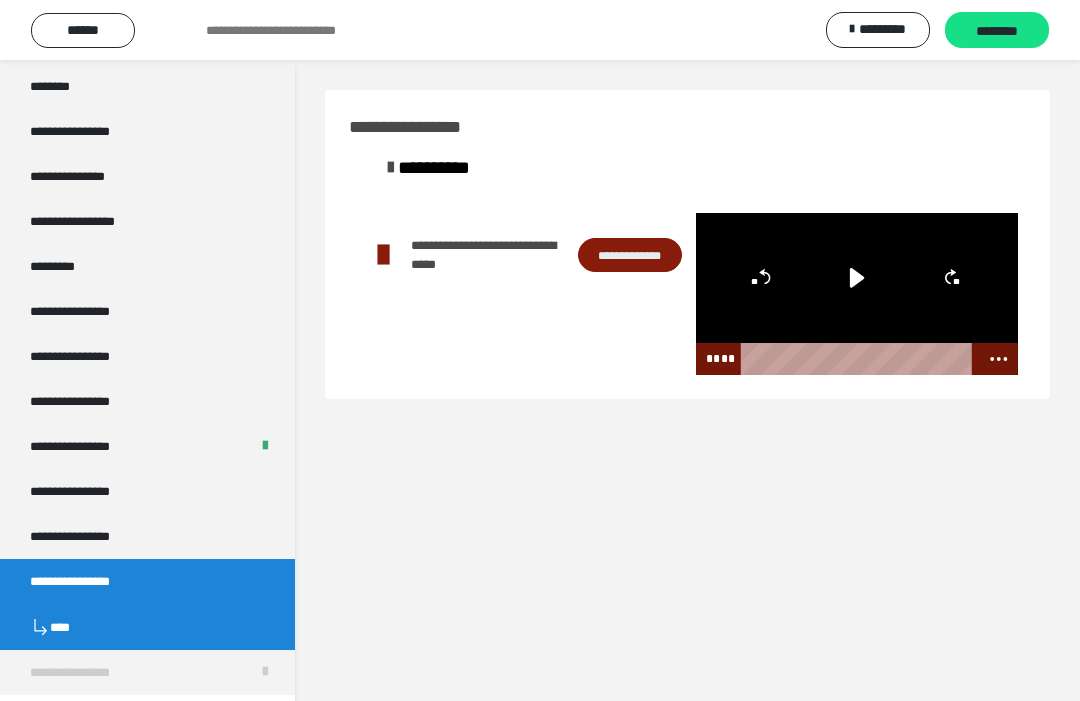 scroll, scrollTop: 2506, scrollLeft: 0, axis: vertical 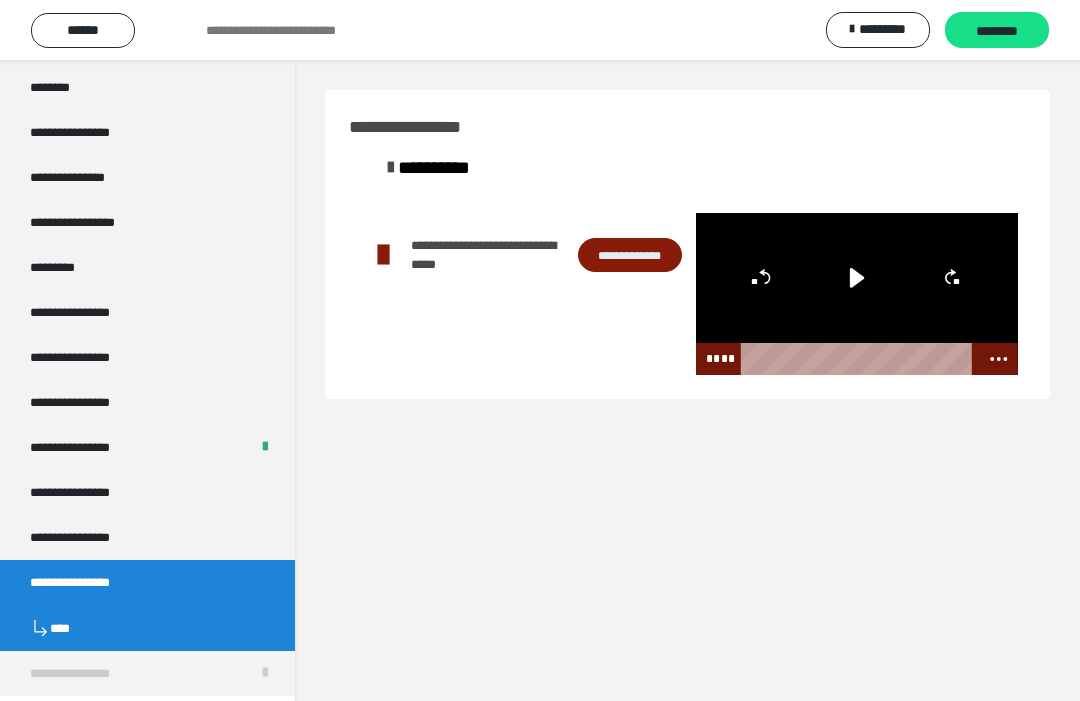 click 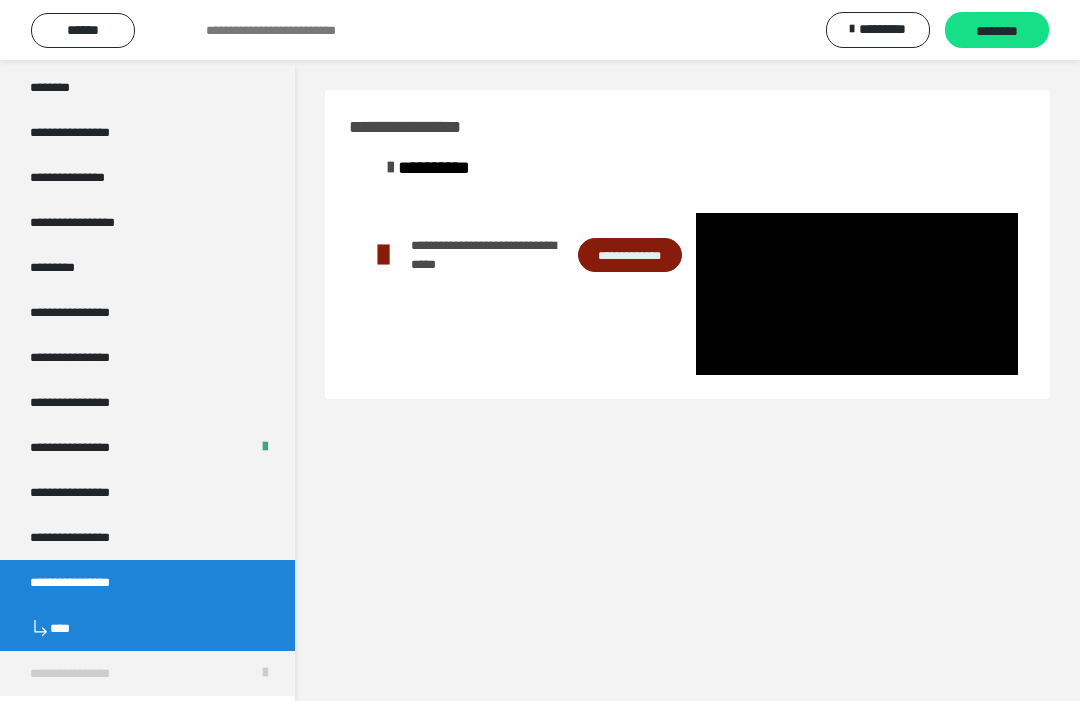 click at bounding box center (857, 294) 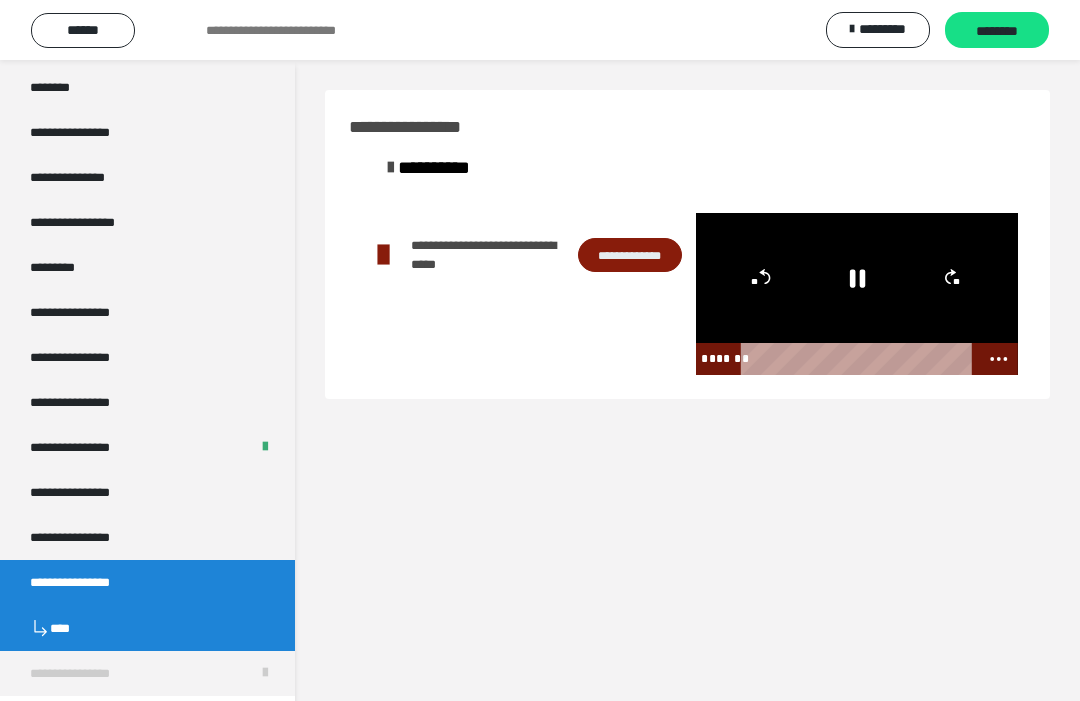 click 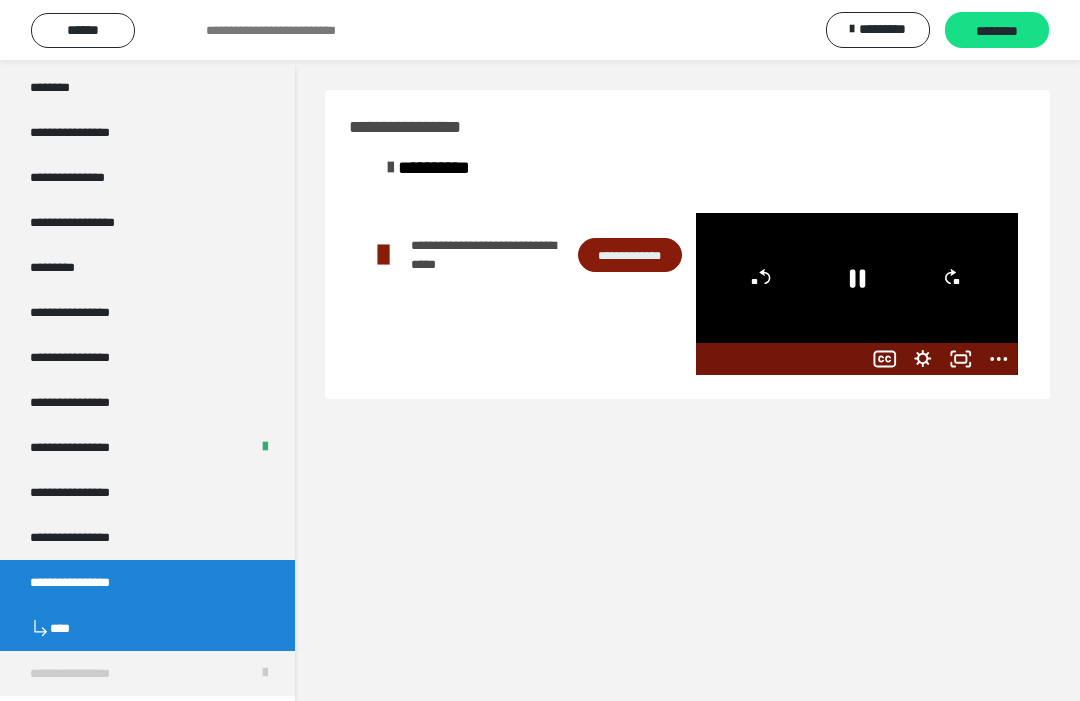 click 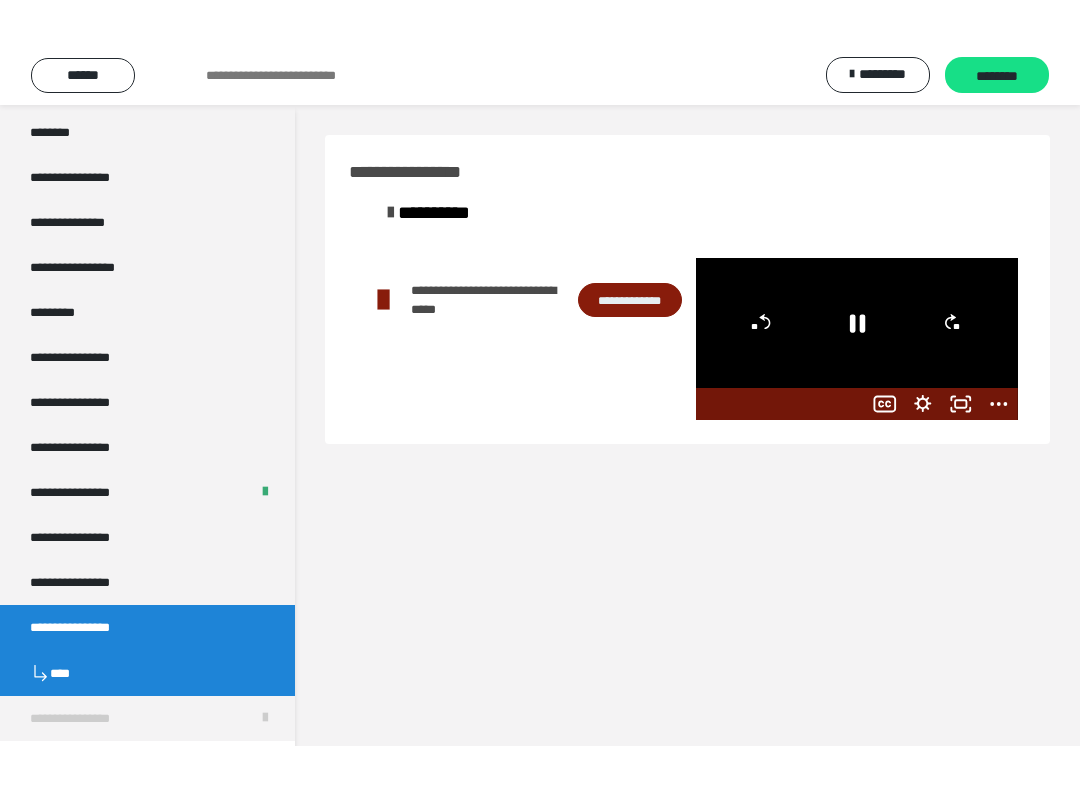 scroll, scrollTop: 20, scrollLeft: 0, axis: vertical 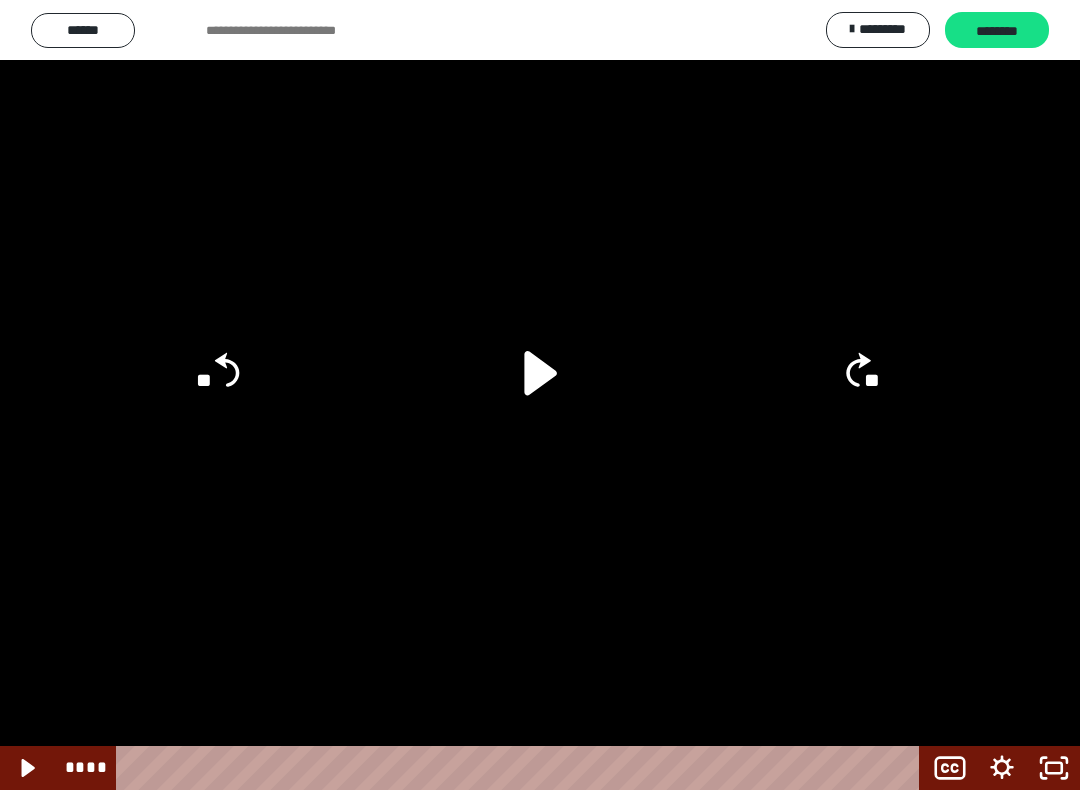 click 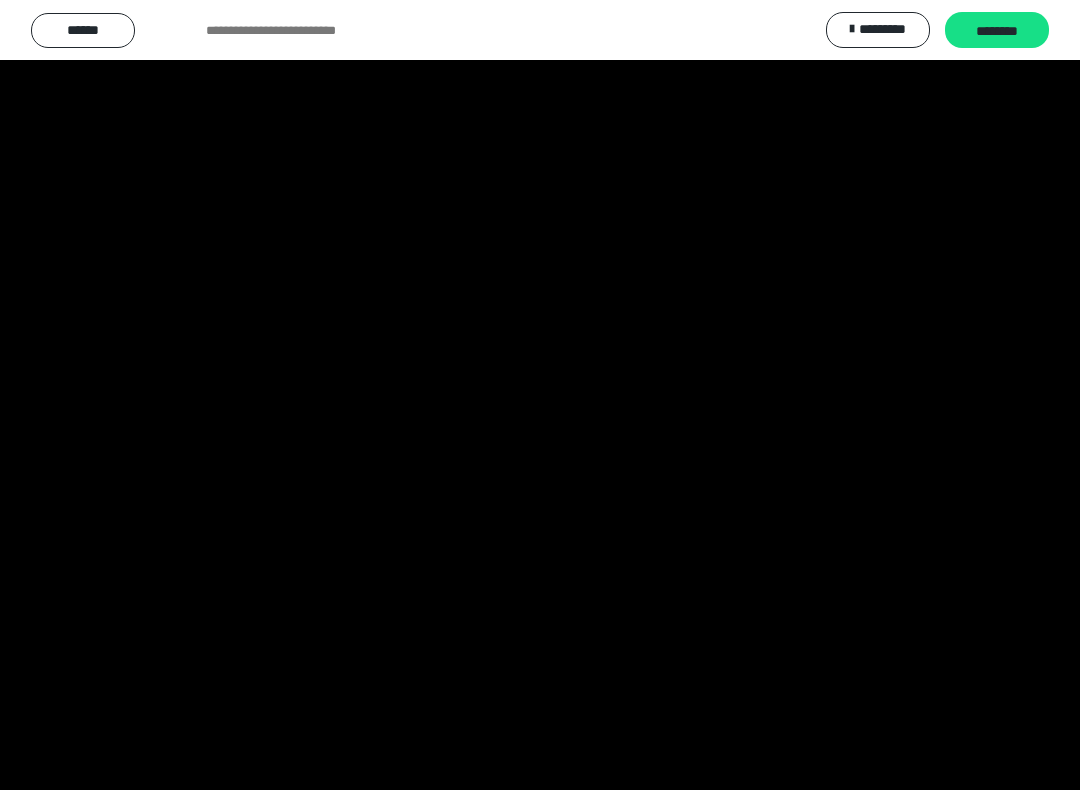 click at bounding box center (540, 395) 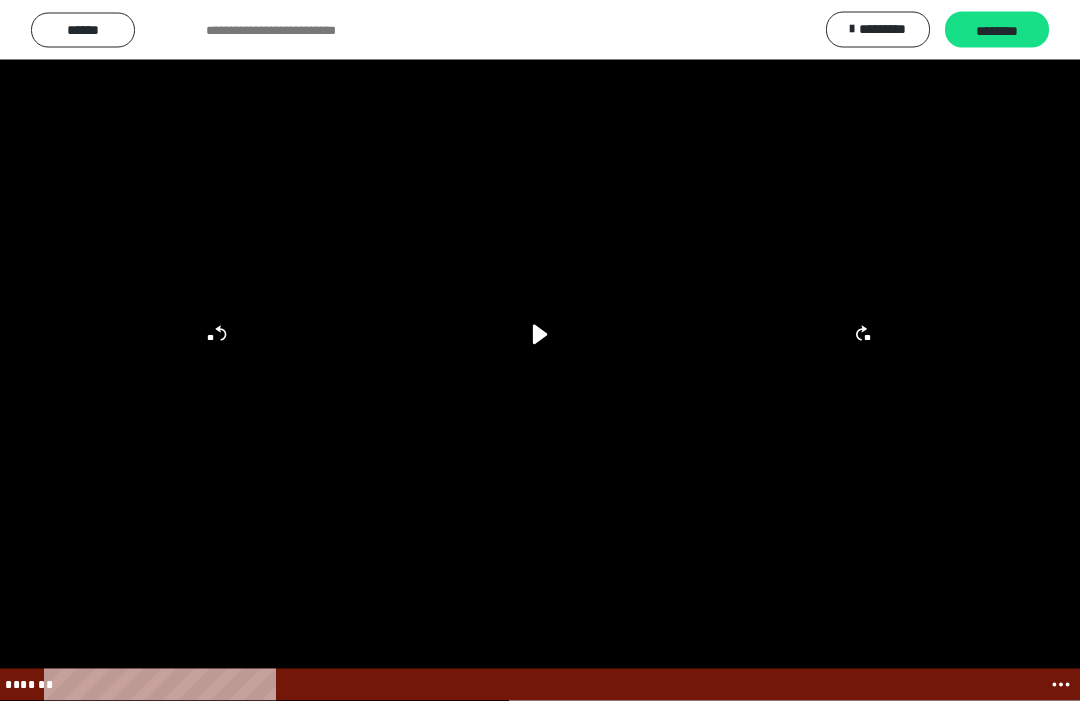scroll, scrollTop: 104, scrollLeft: 0, axis: vertical 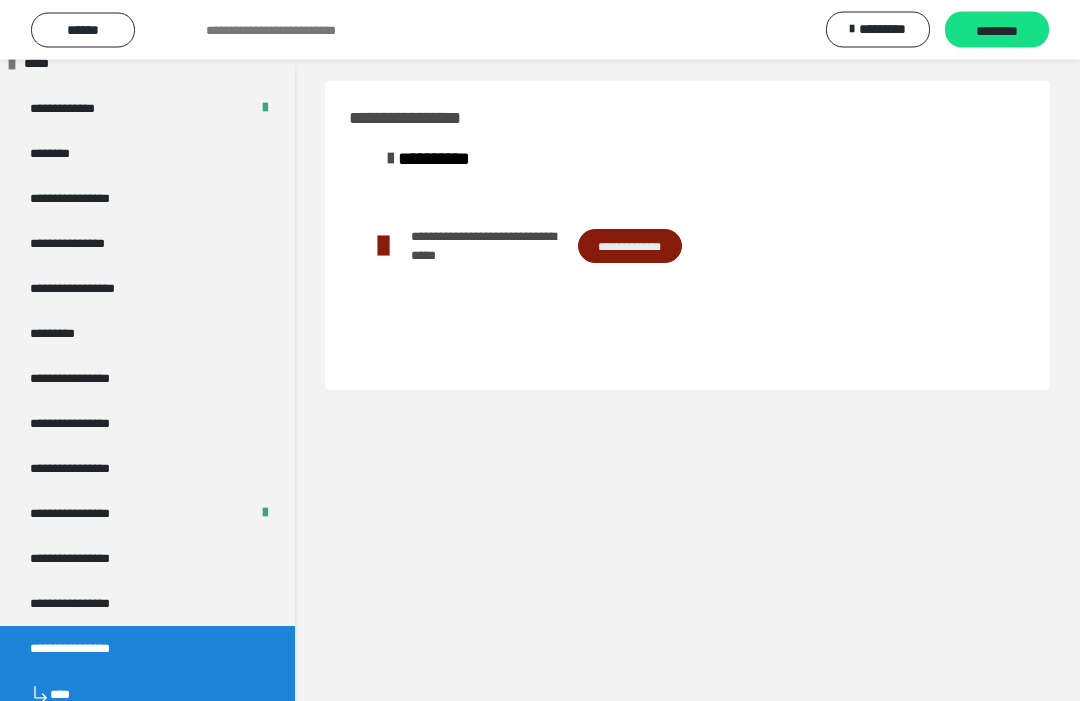 click on "**********" at bounding box center (87, 604) 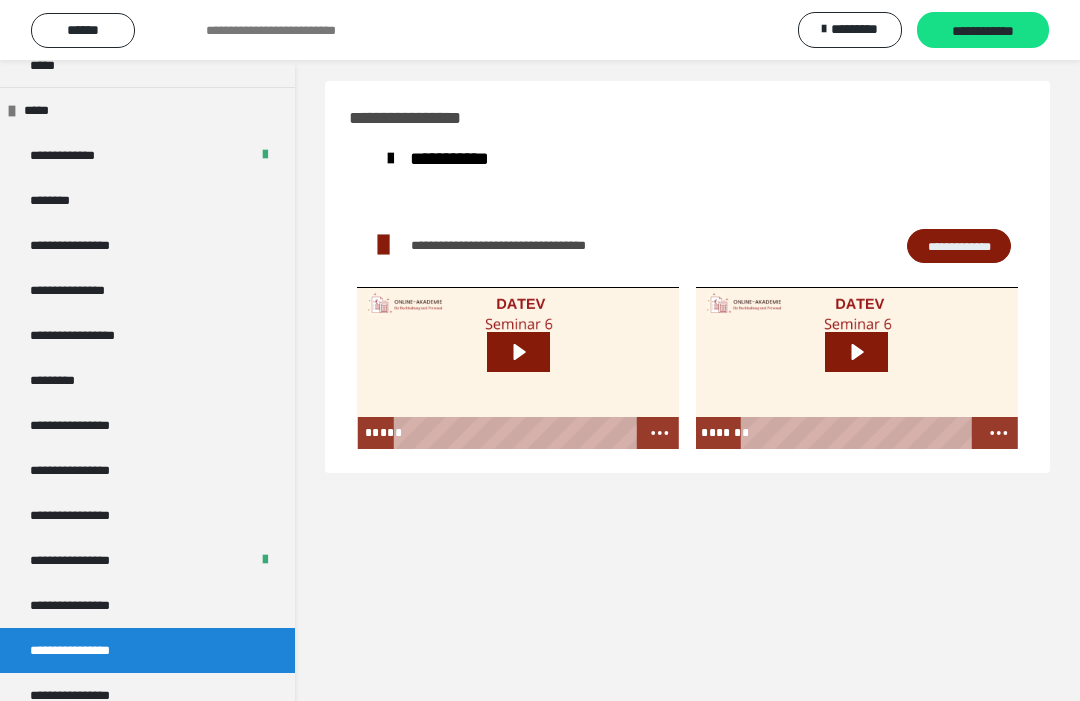 click on "**********" at bounding box center [87, 695] 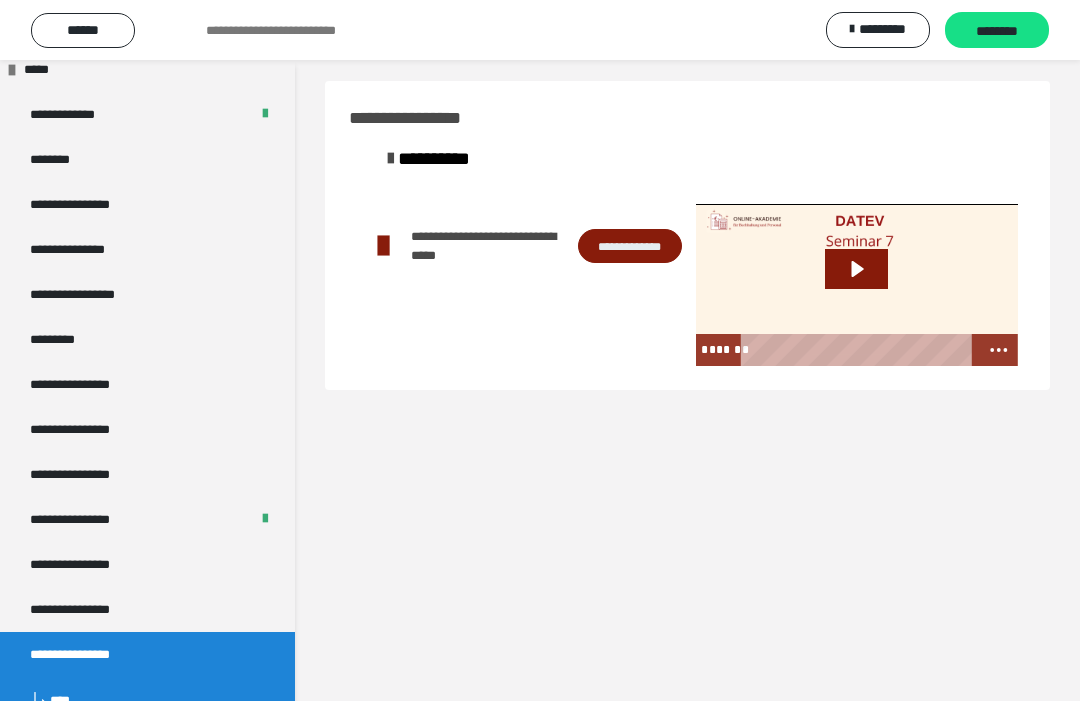 scroll, scrollTop: 2433, scrollLeft: 0, axis: vertical 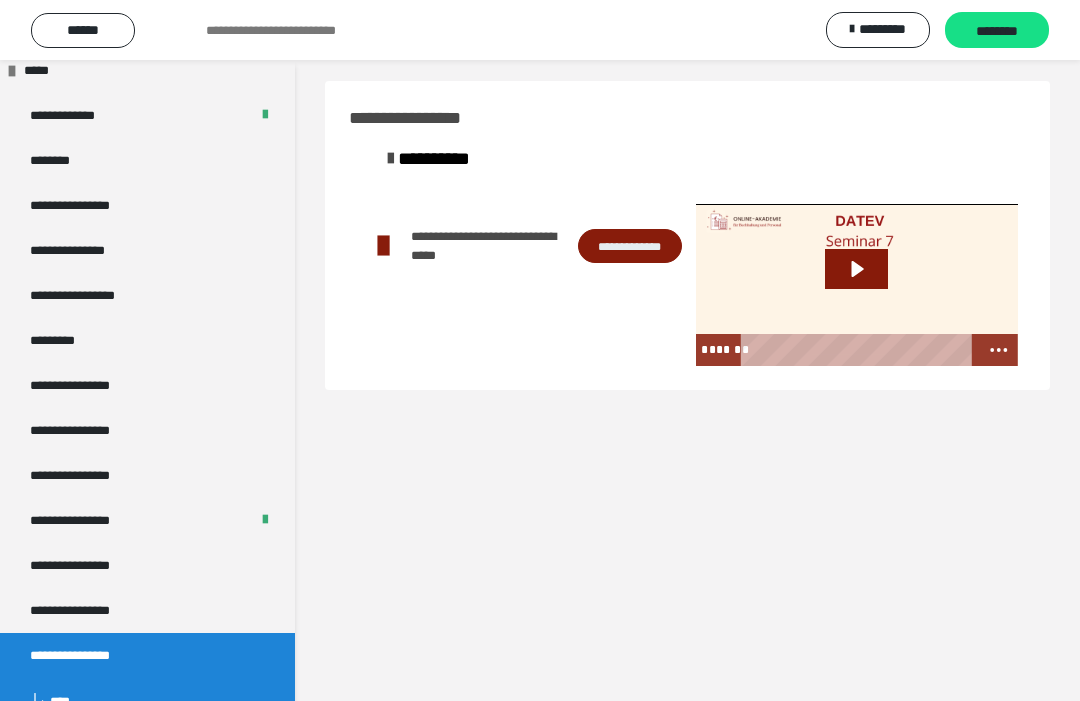 click on "**********" at bounding box center [87, 610] 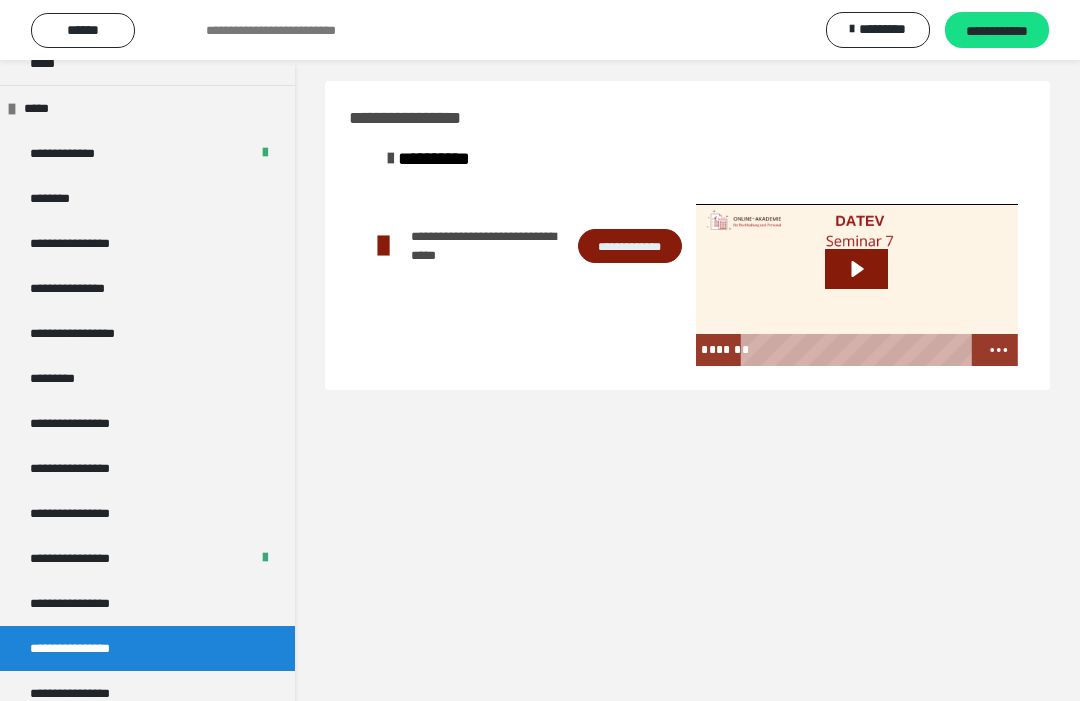 scroll, scrollTop: 2393, scrollLeft: 0, axis: vertical 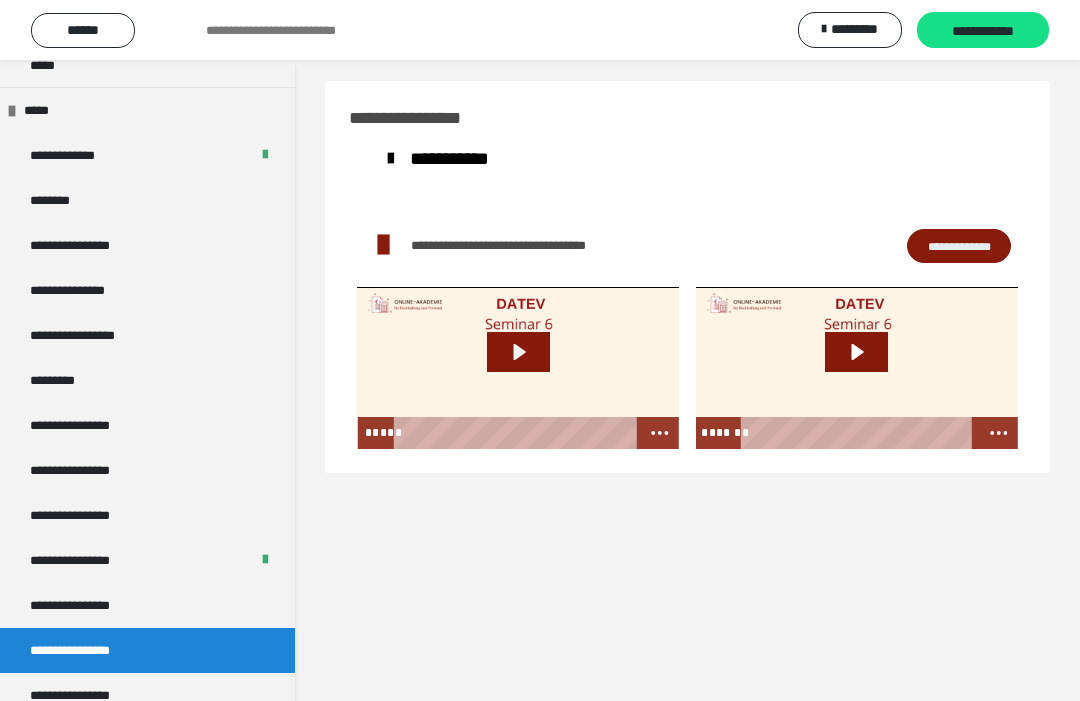 click on "**********" at bounding box center (87, 695) 